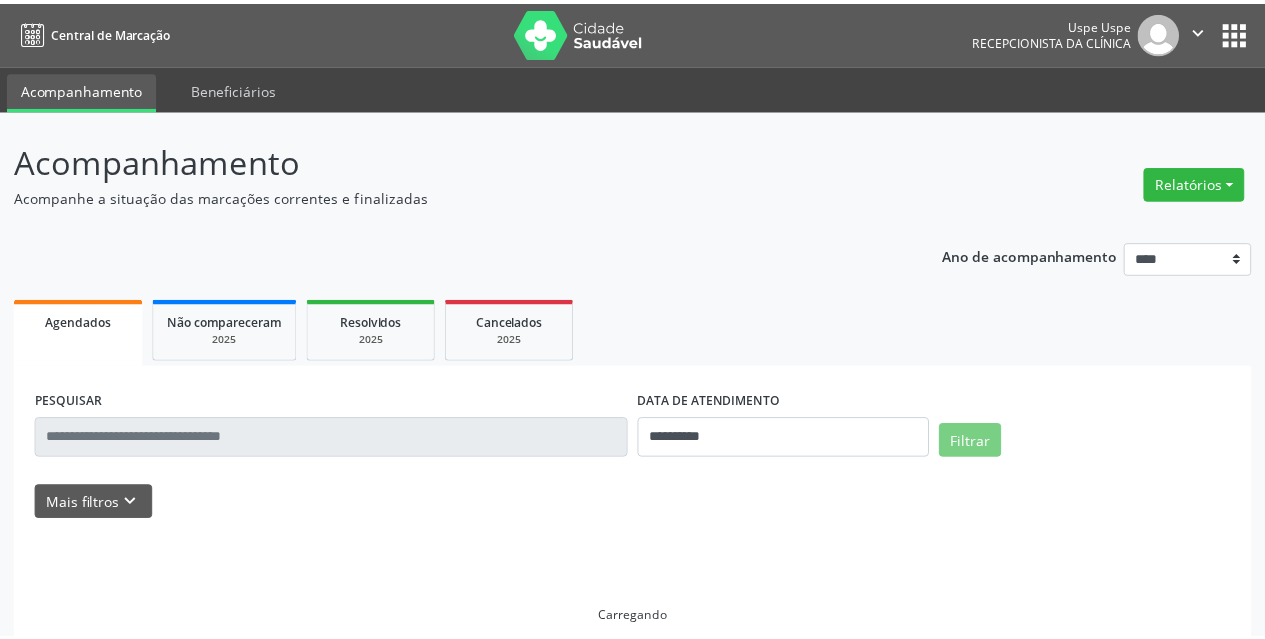 scroll, scrollTop: 0, scrollLeft: 0, axis: both 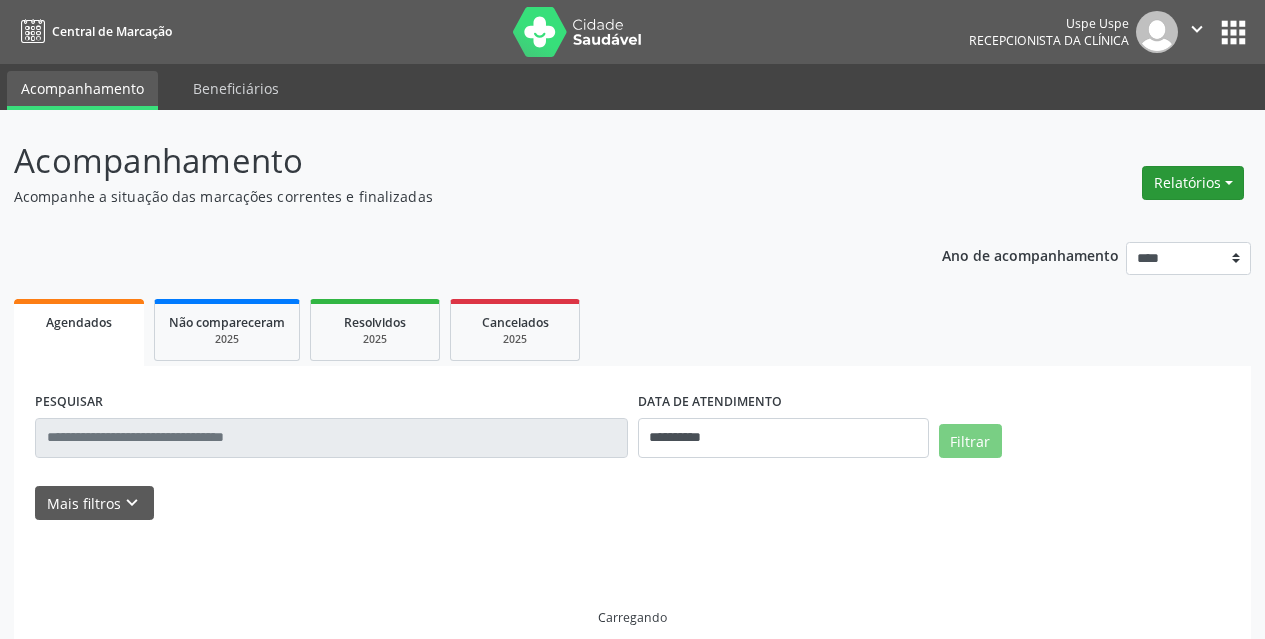 click on "Relatórios" at bounding box center [1193, 183] 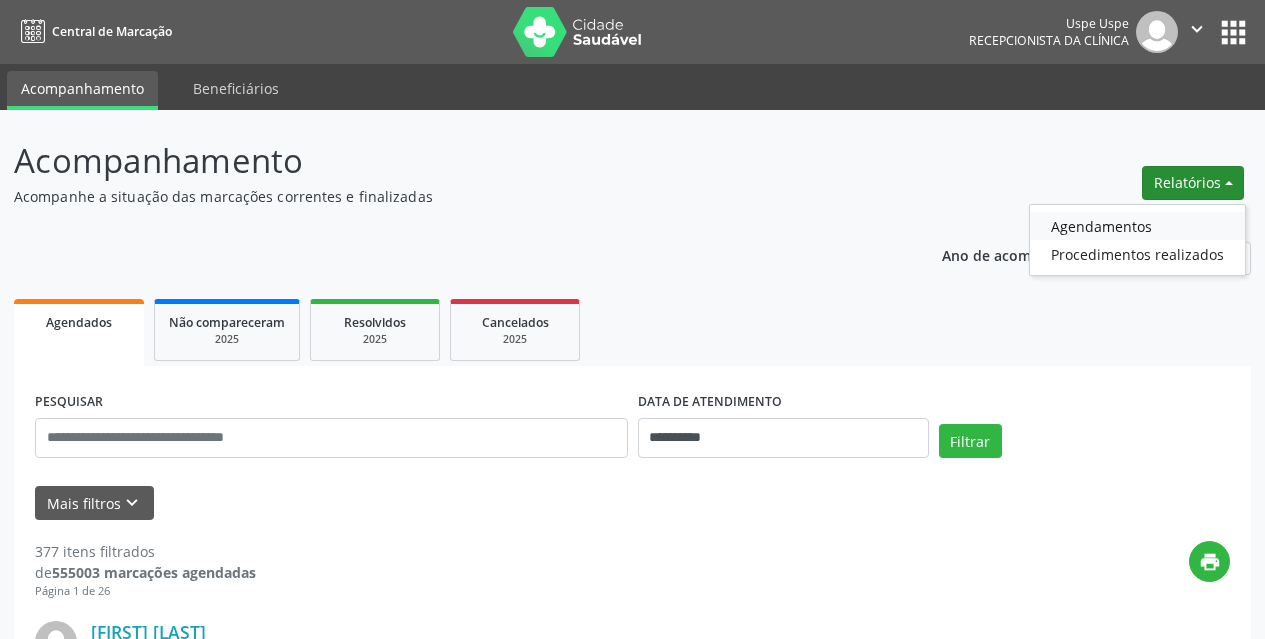 click on "Agendamentos" at bounding box center (1137, 226) 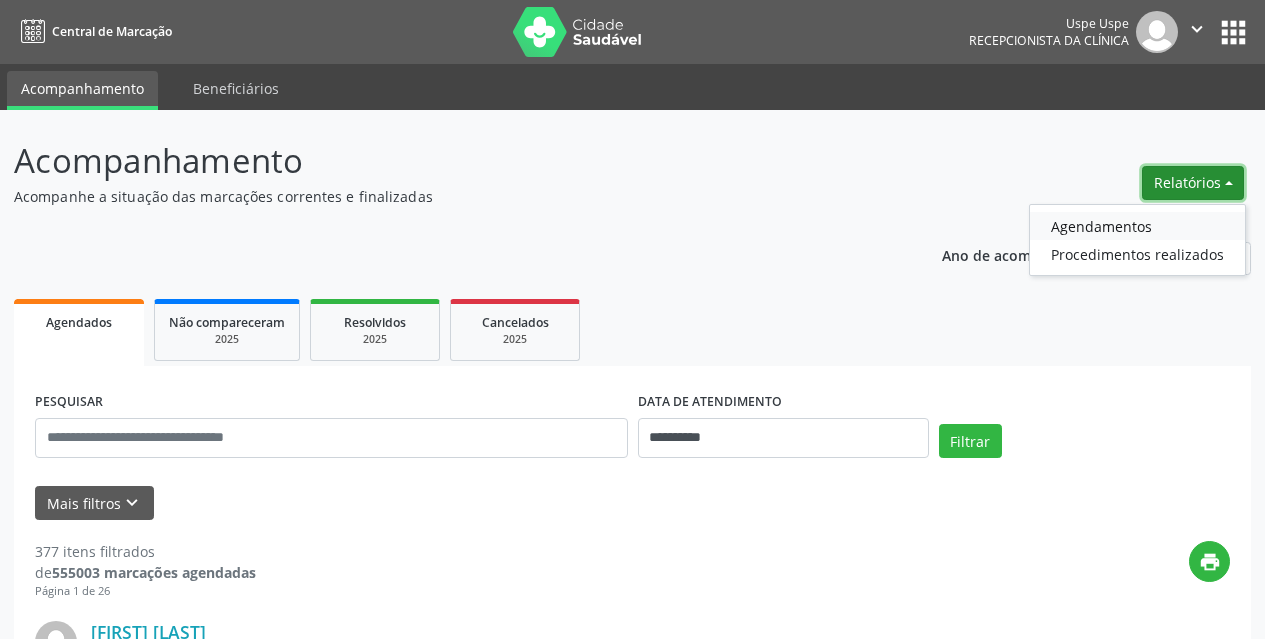 select on "*" 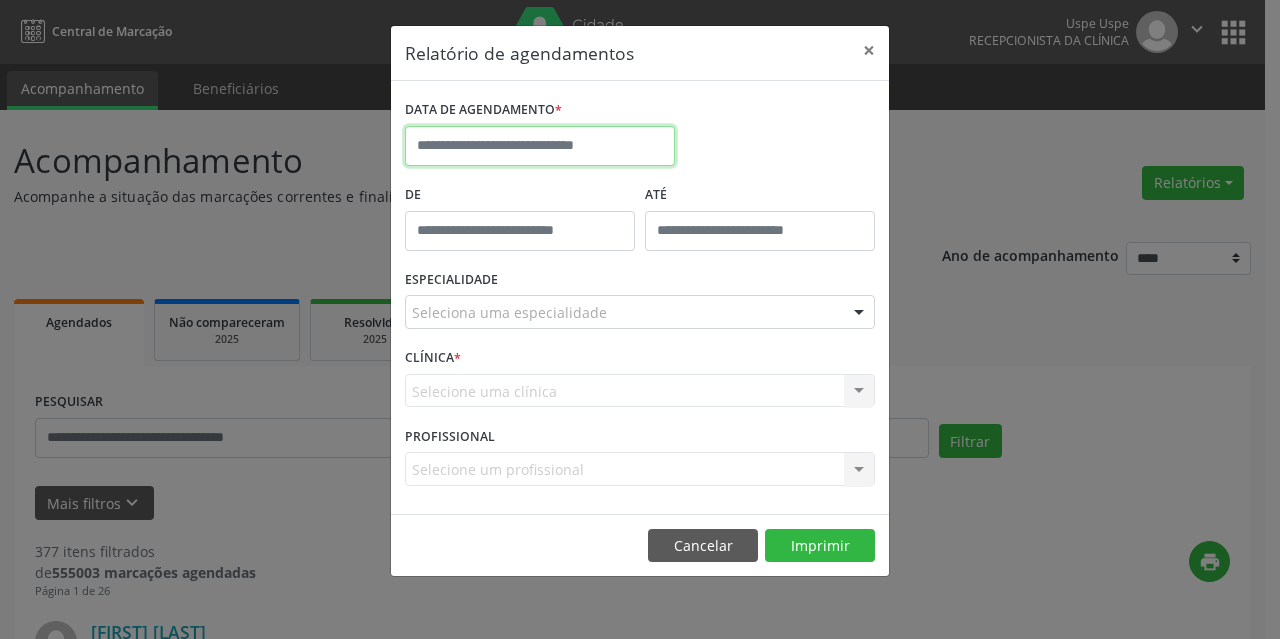 click at bounding box center (540, 146) 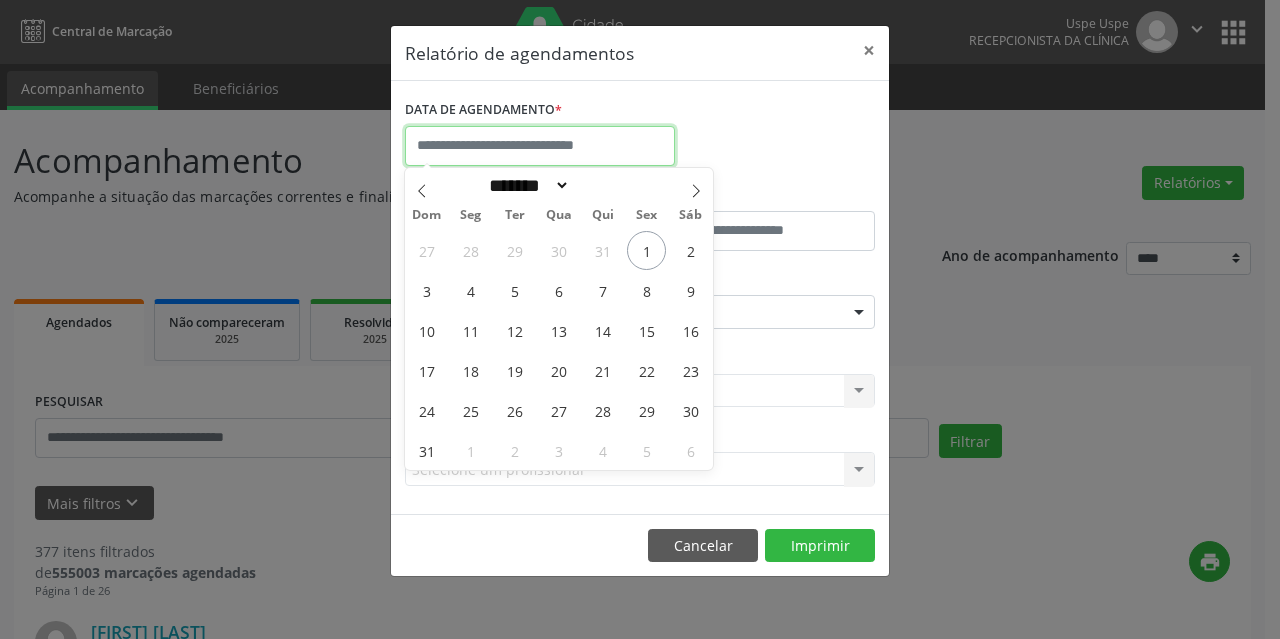 click at bounding box center (540, 146) 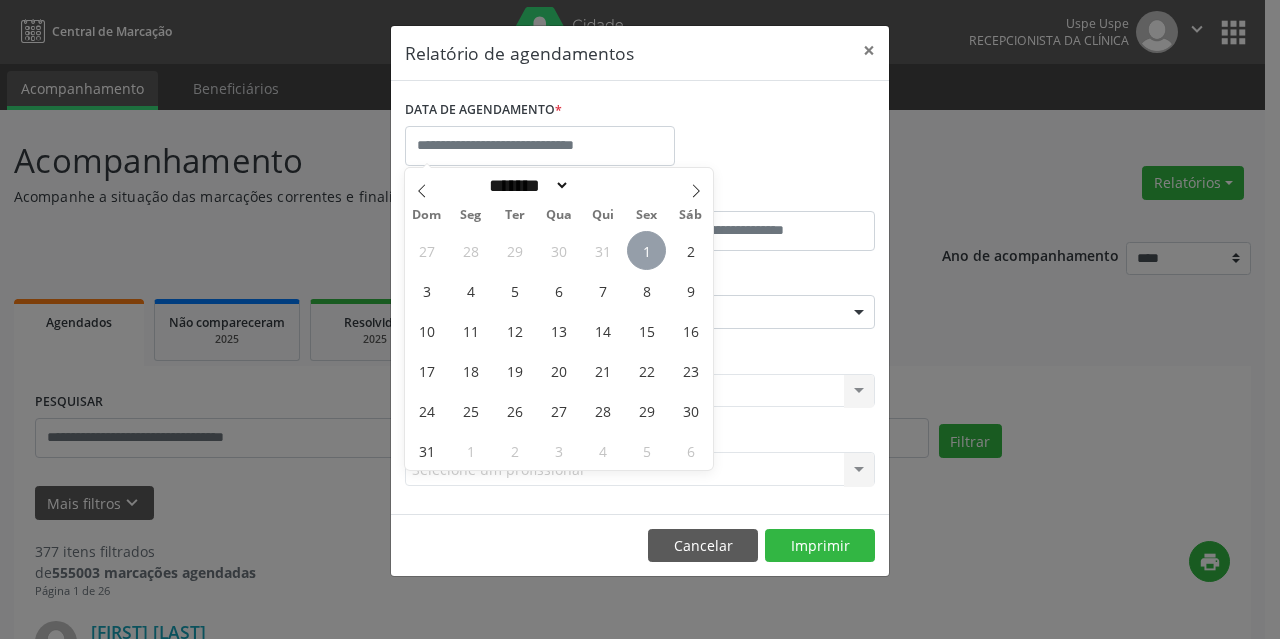 click on "1" at bounding box center (646, 250) 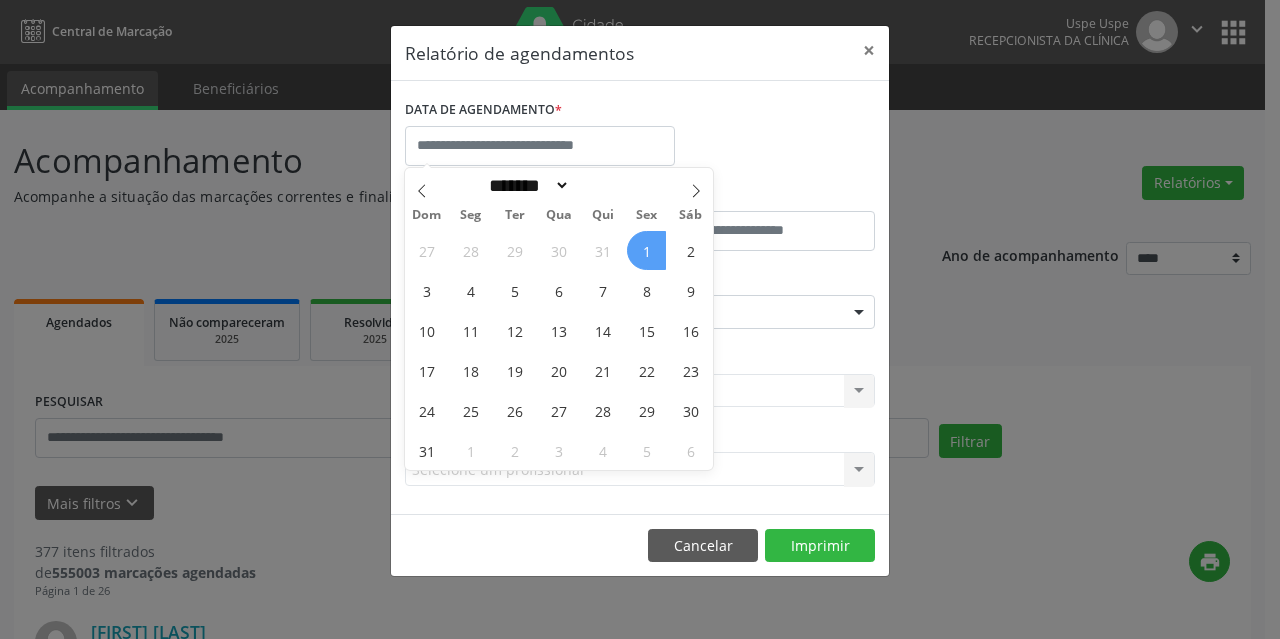 click on "ATÉ" at bounding box center [760, 195] 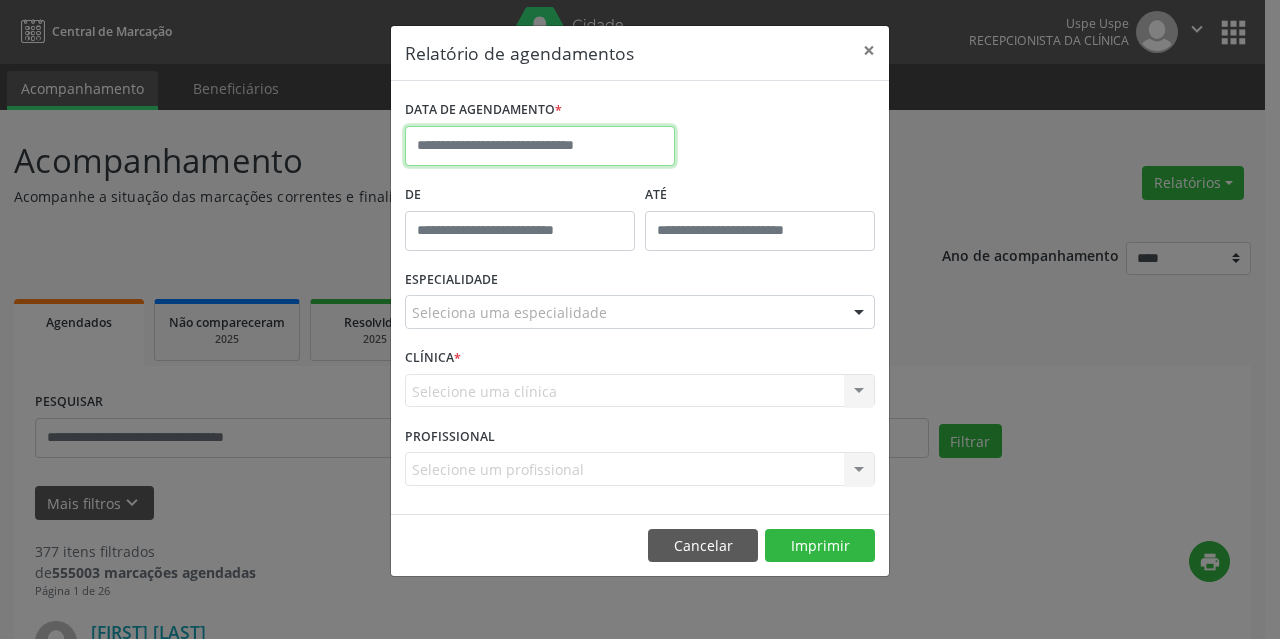 click at bounding box center (540, 146) 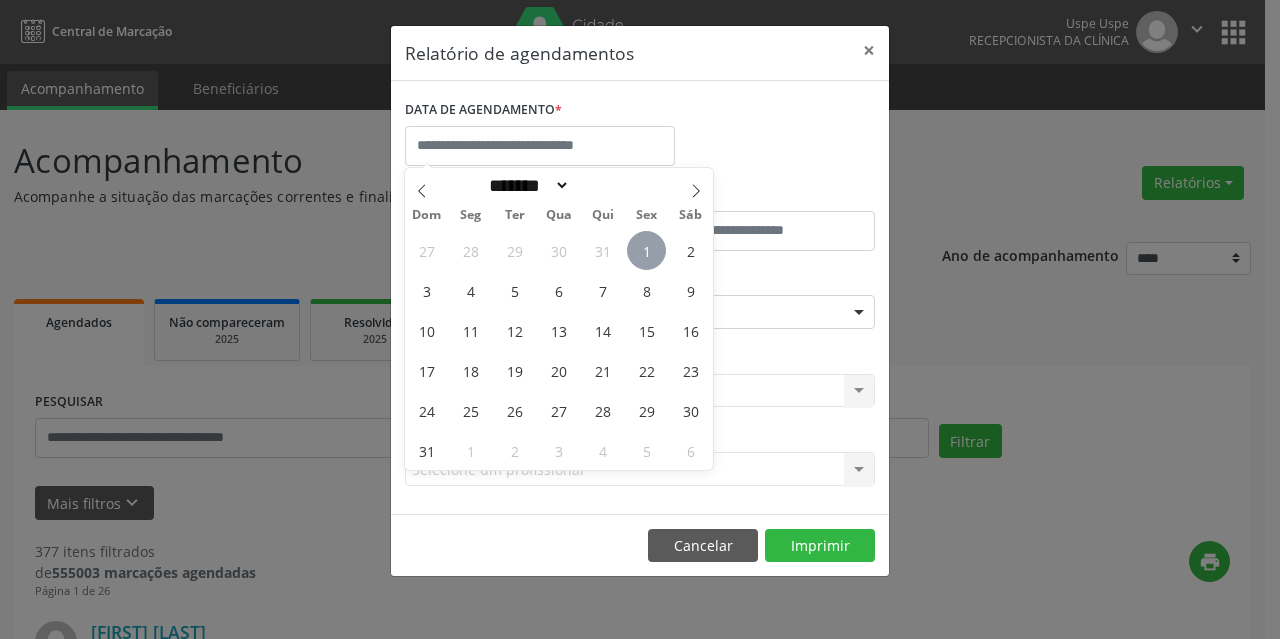 click on "1" at bounding box center [646, 250] 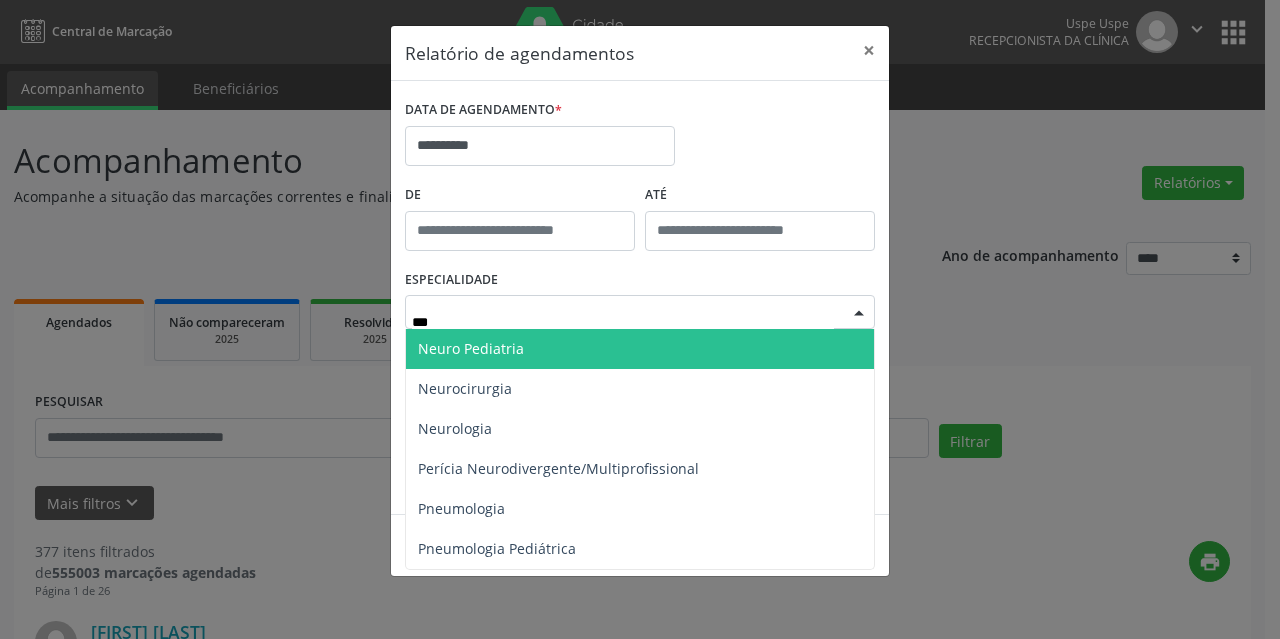 type on "****" 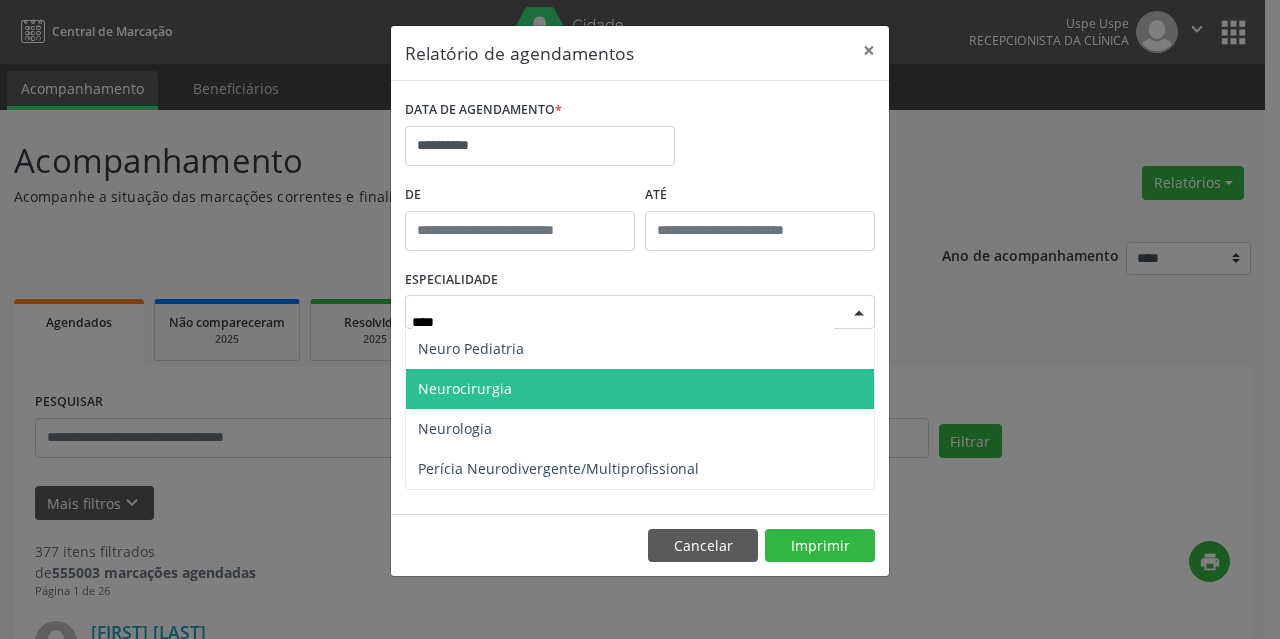 click on "Neurocirurgia" at bounding box center (465, 388) 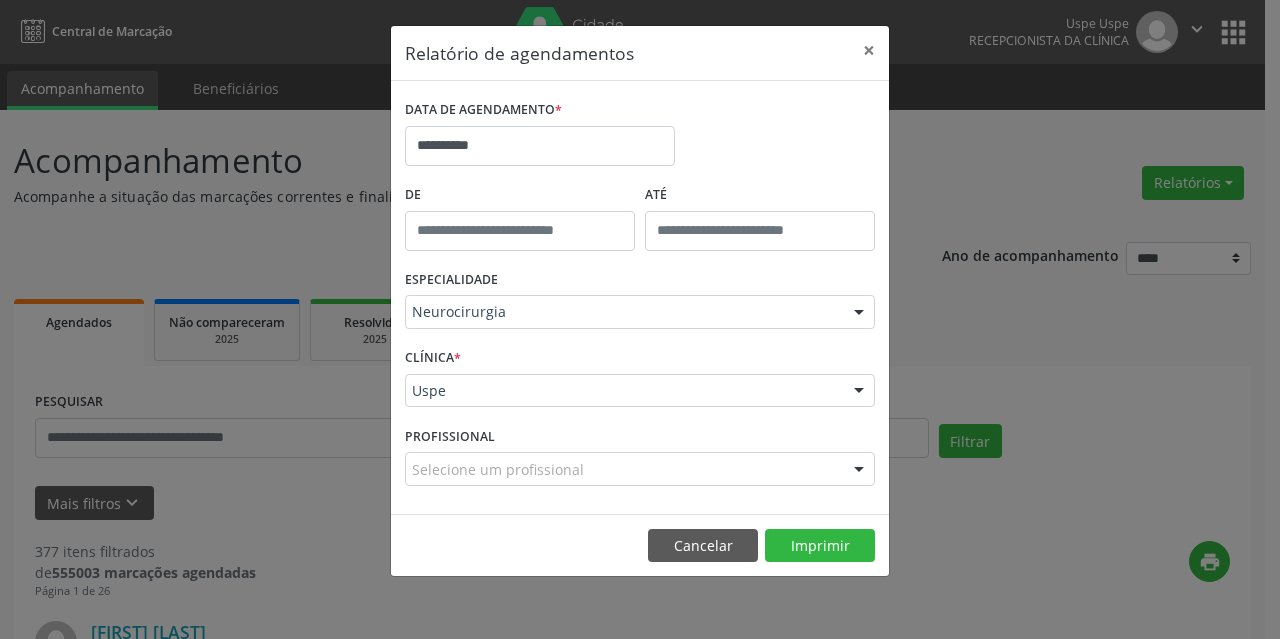 click on "Selecione um profissional" at bounding box center (640, 469) 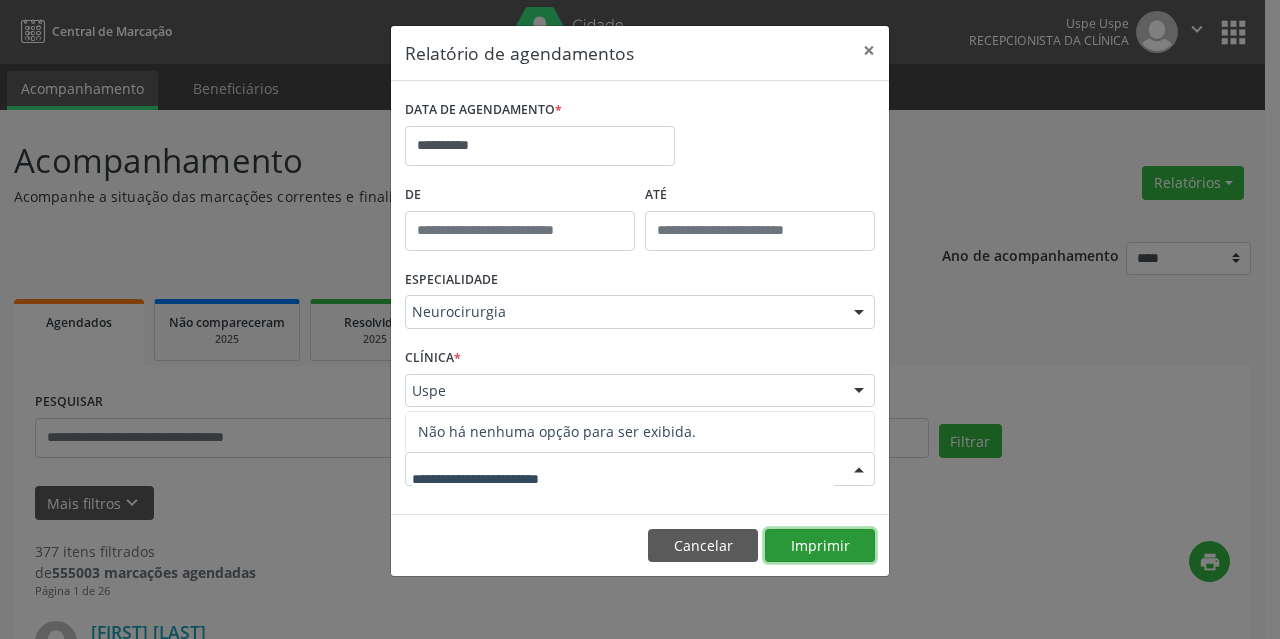 click on "Imprimir" at bounding box center [820, 546] 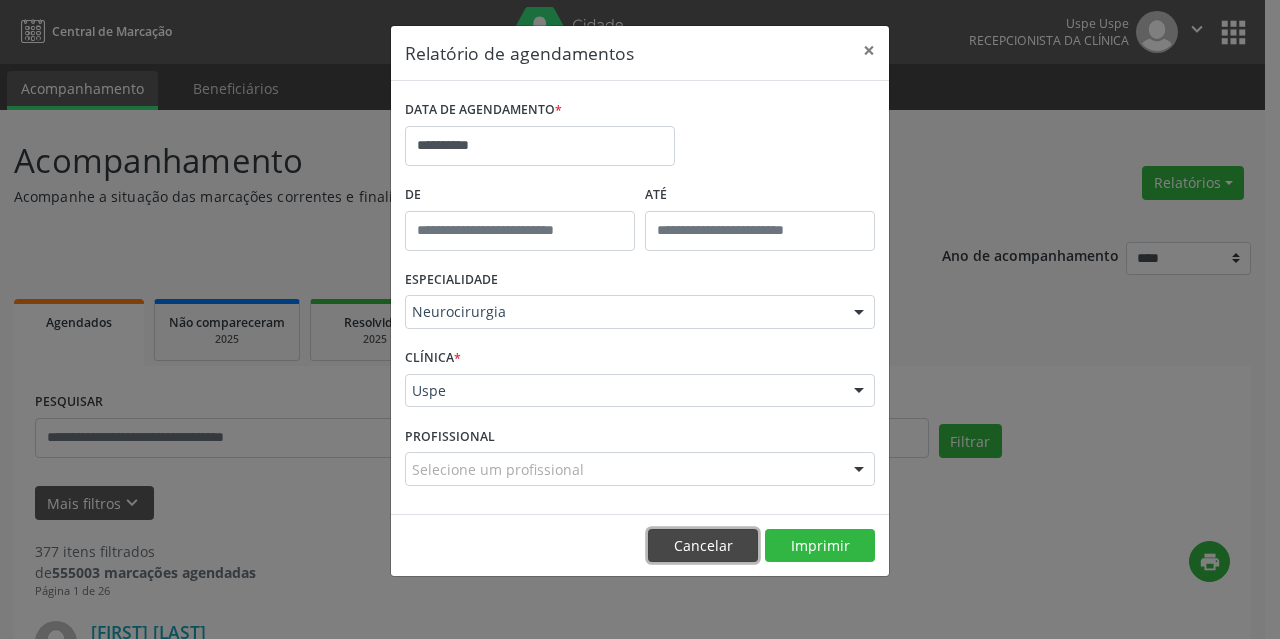 click on "Cancelar" at bounding box center (703, 546) 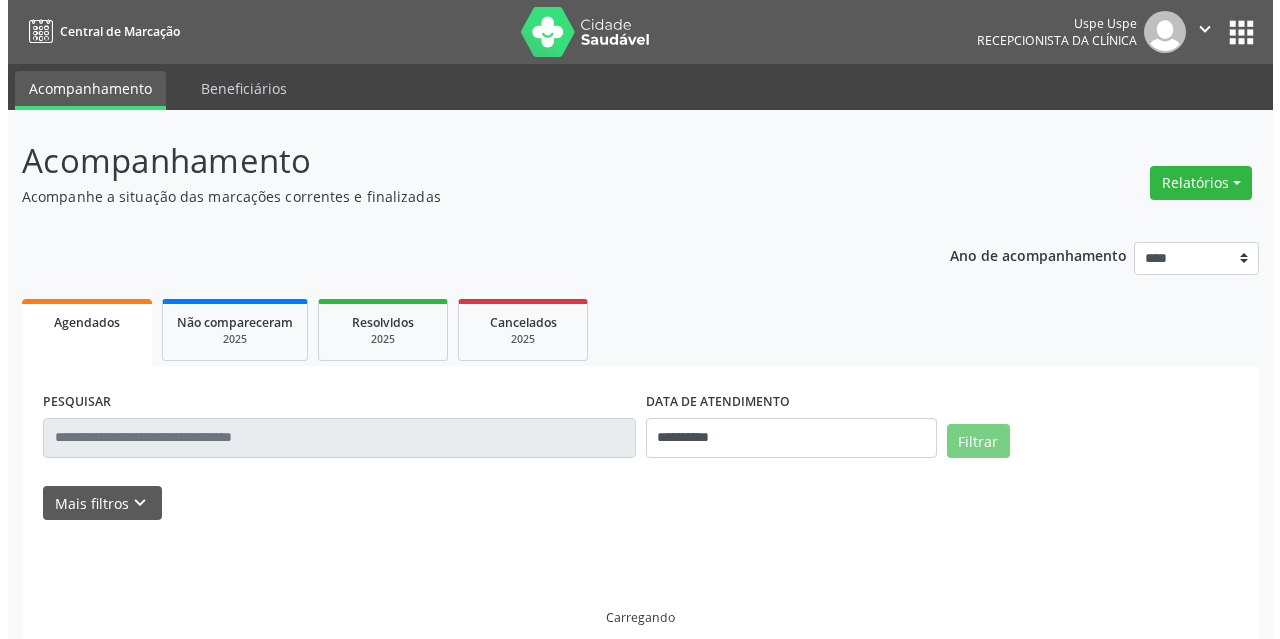 scroll, scrollTop: 0, scrollLeft: 0, axis: both 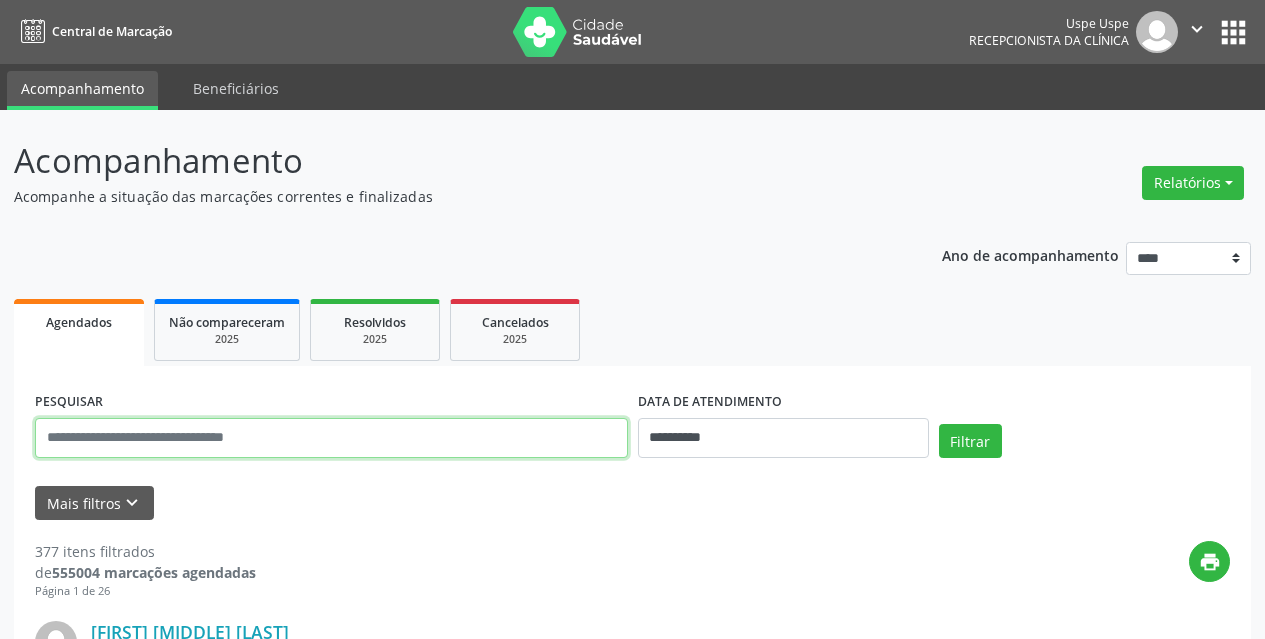 click at bounding box center [331, 438] 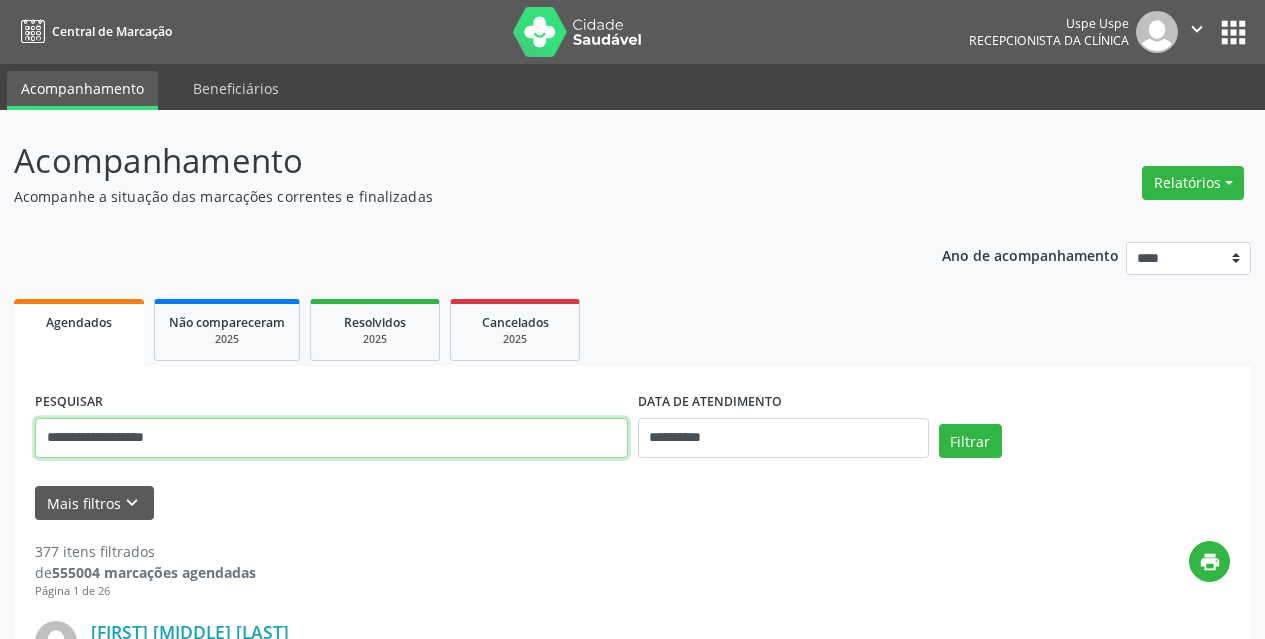 type on "**********" 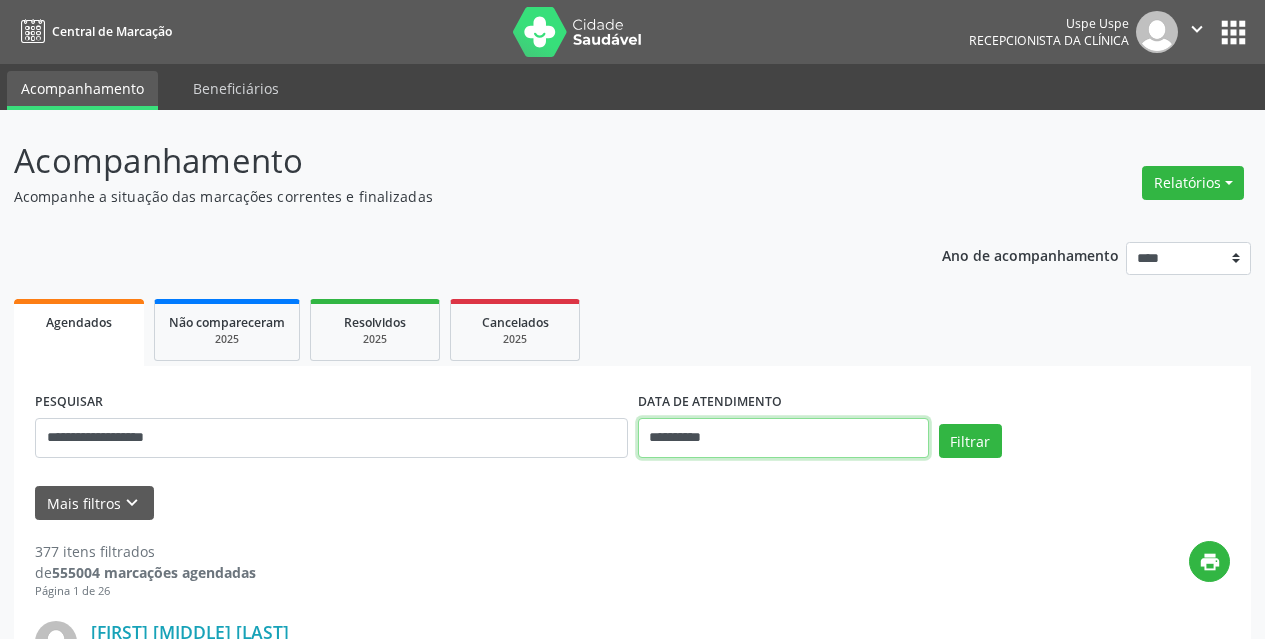 click on "**********" at bounding box center (783, 438) 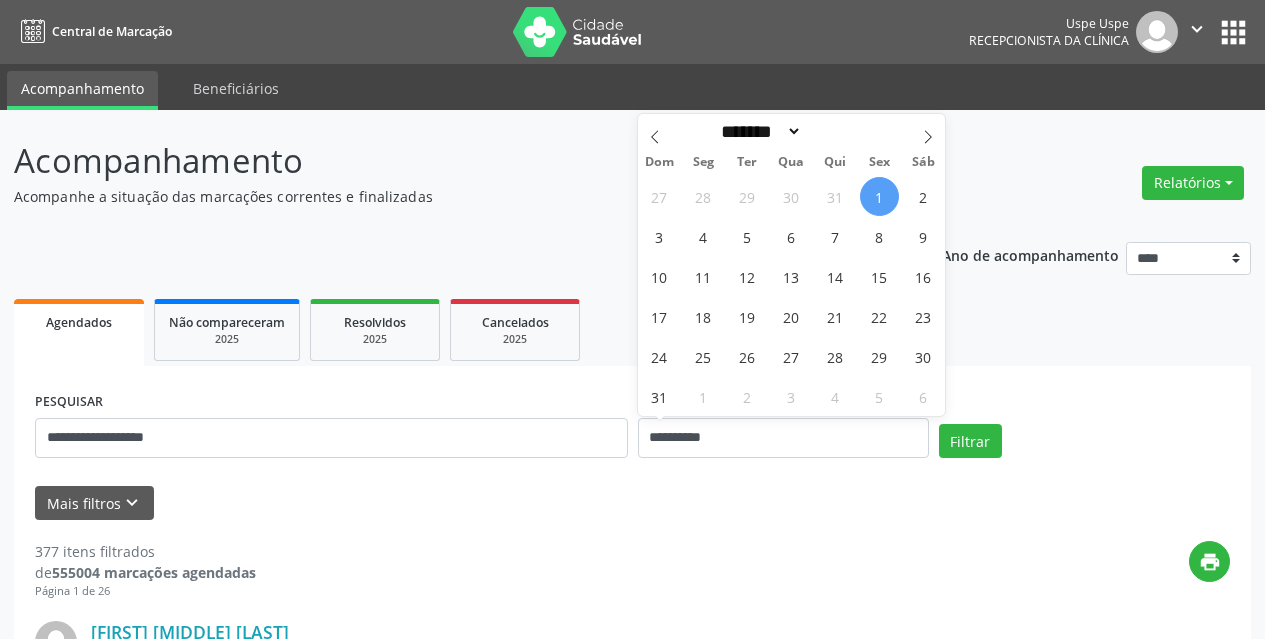 click on "1" at bounding box center (879, 196) 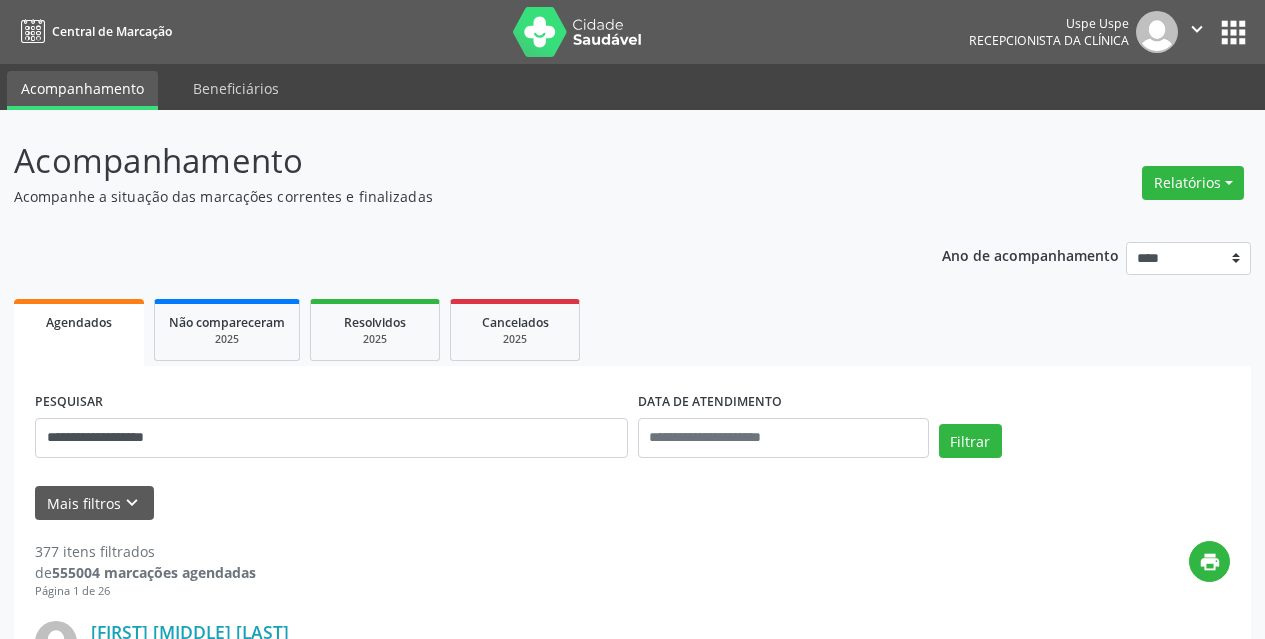 click on "Acompanhamento
Acompanhe a situação das marcações correntes e finalizadas
Relatórios
Agendamentos
Procedimentos realizados" at bounding box center [632, 171] 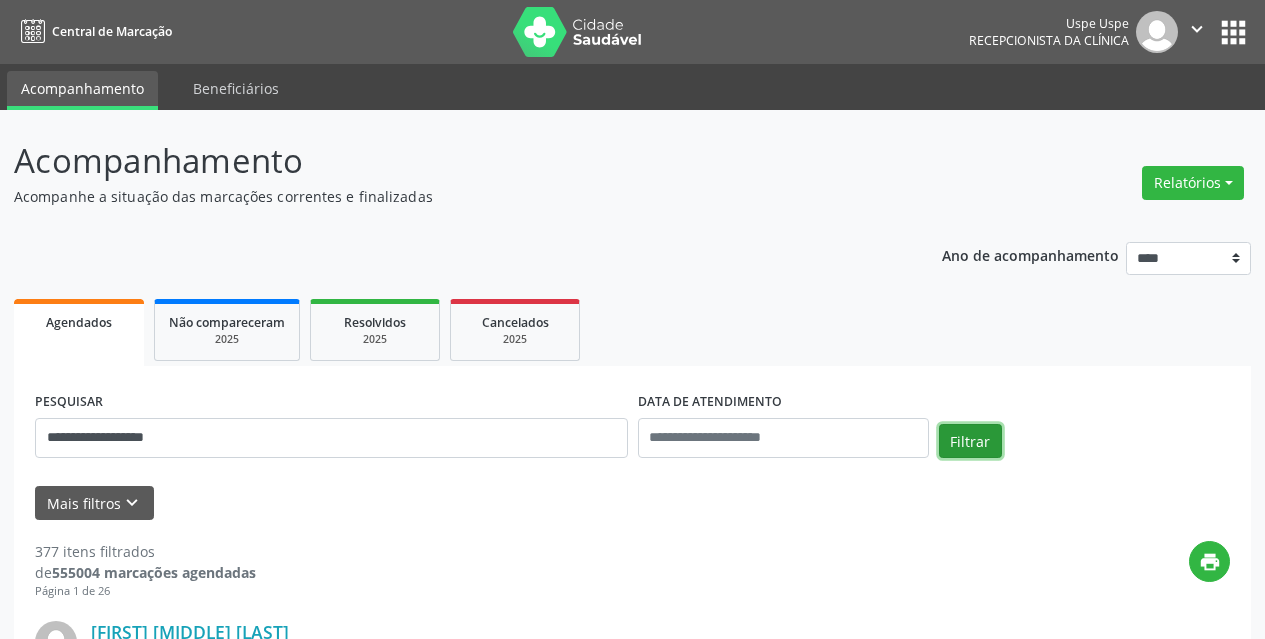 click on "Filtrar" at bounding box center [970, 441] 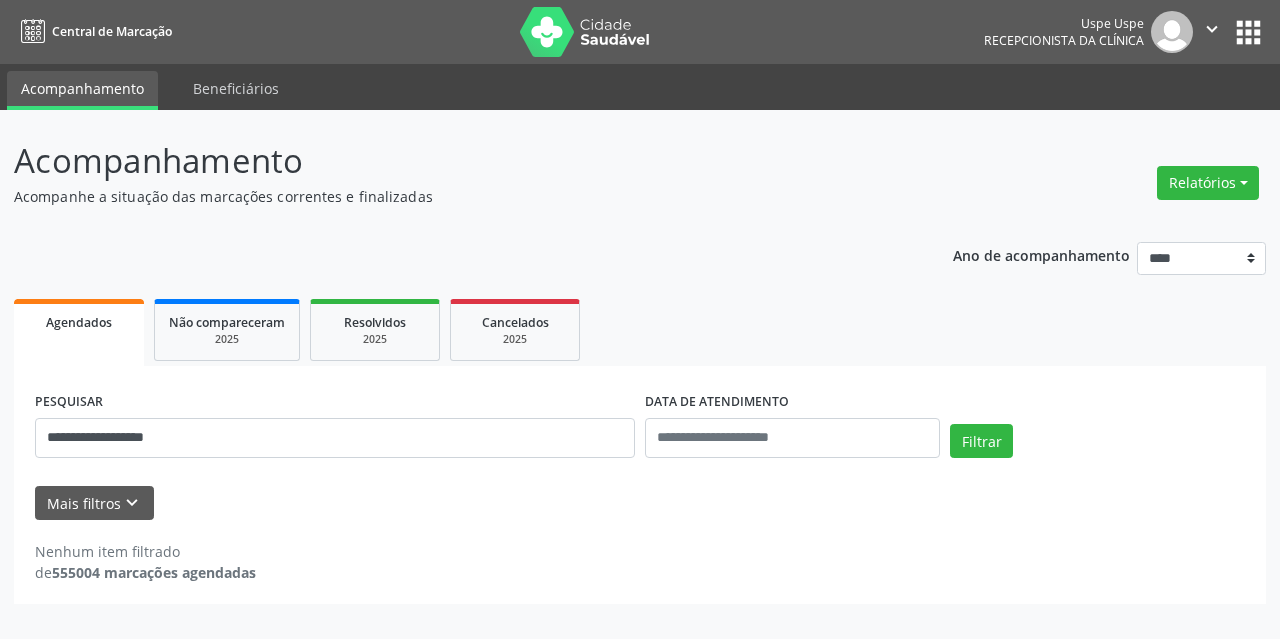 click on "Filtrar" at bounding box center (1097, 448) 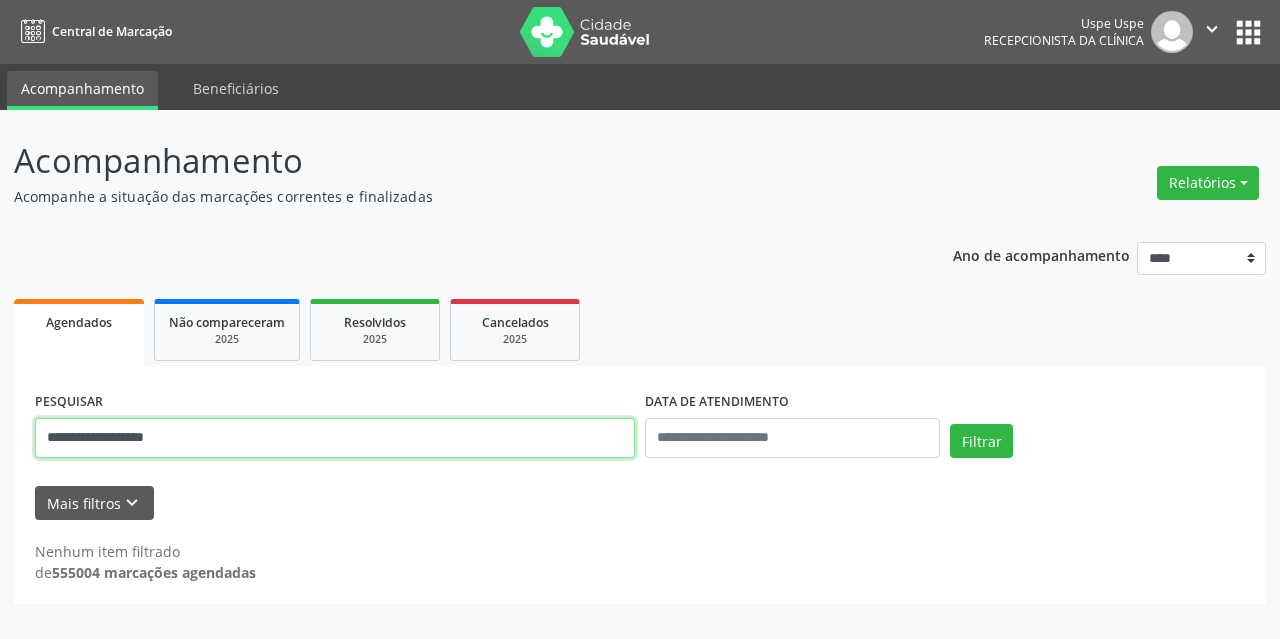click on "**********" at bounding box center (335, 438) 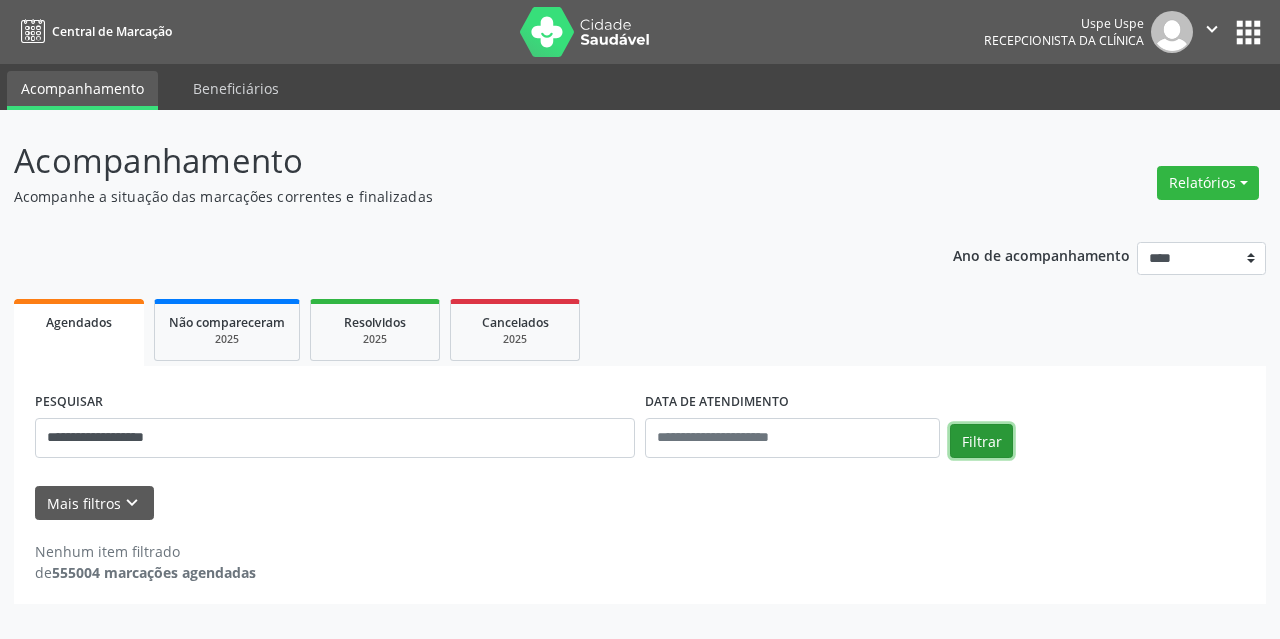 click on "Filtrar" at bounding box center (981, 441) 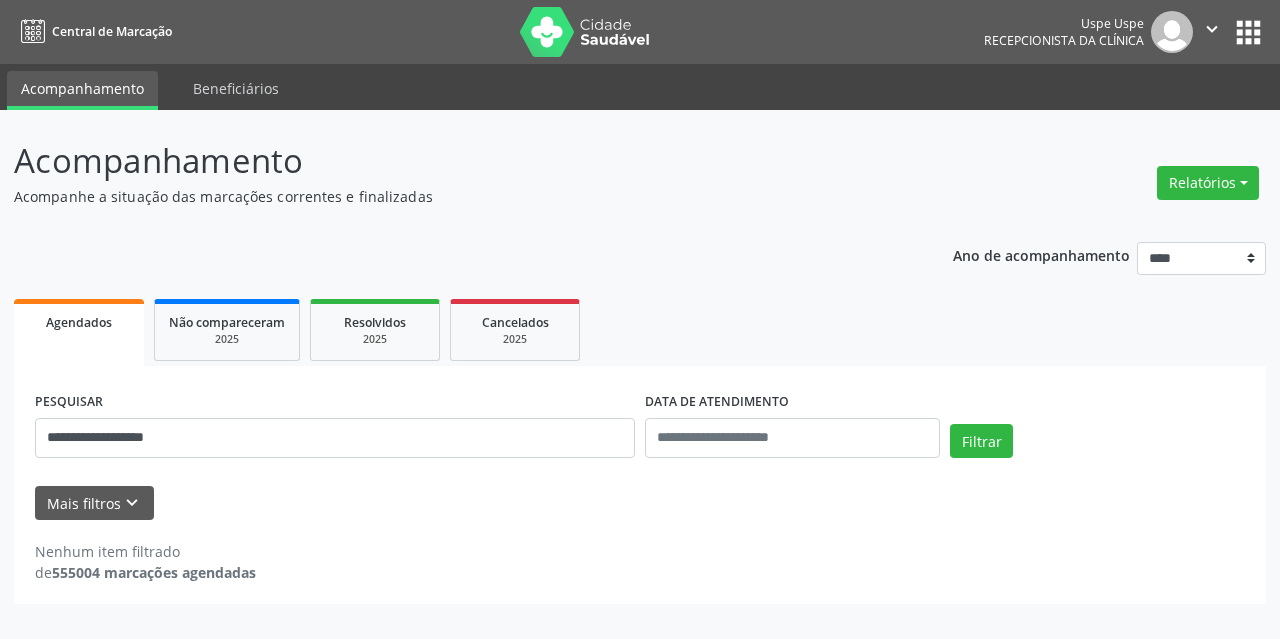 click on "Mais filtros
keyboard_arrow_down" at bounding box center (640, 503) 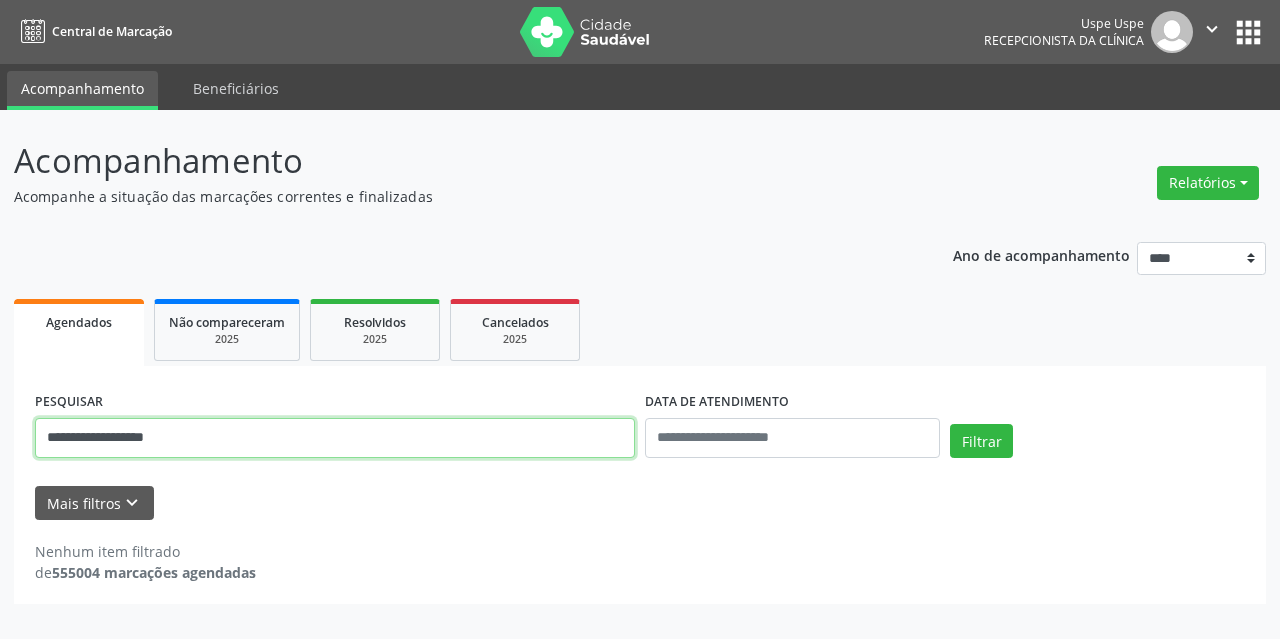 click on "**********" at bounding box center (335, 438) 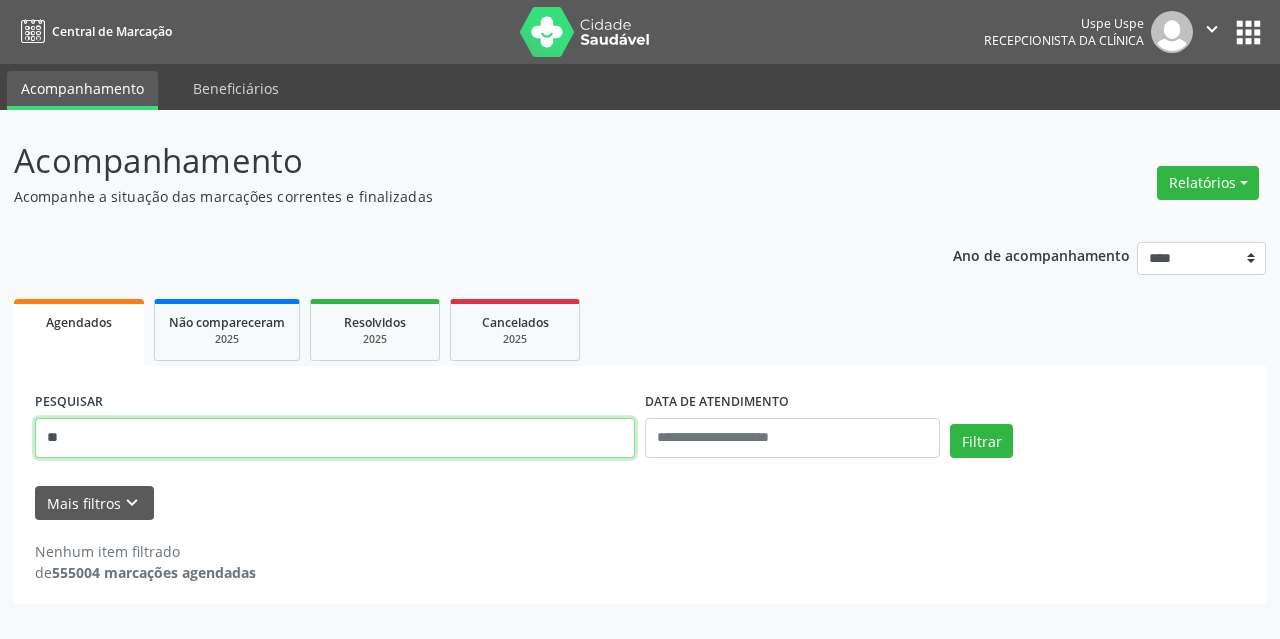 type on "*" 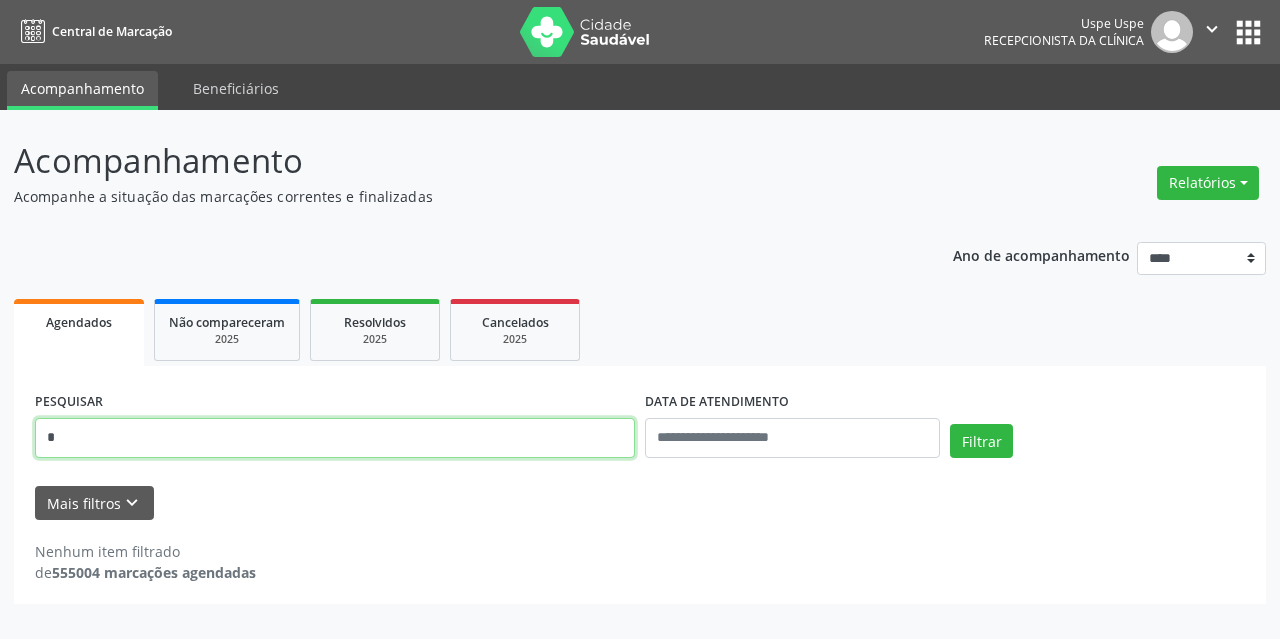 type 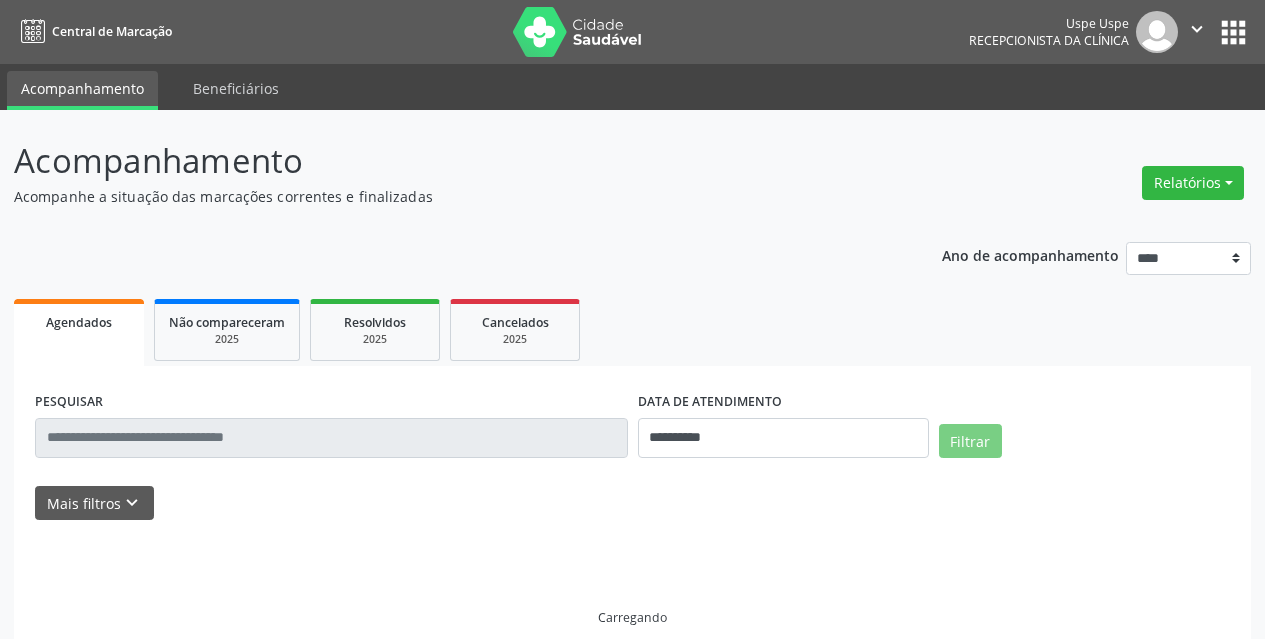 scroll, scrollTop: 0, scrollLeft: 0, axis: both 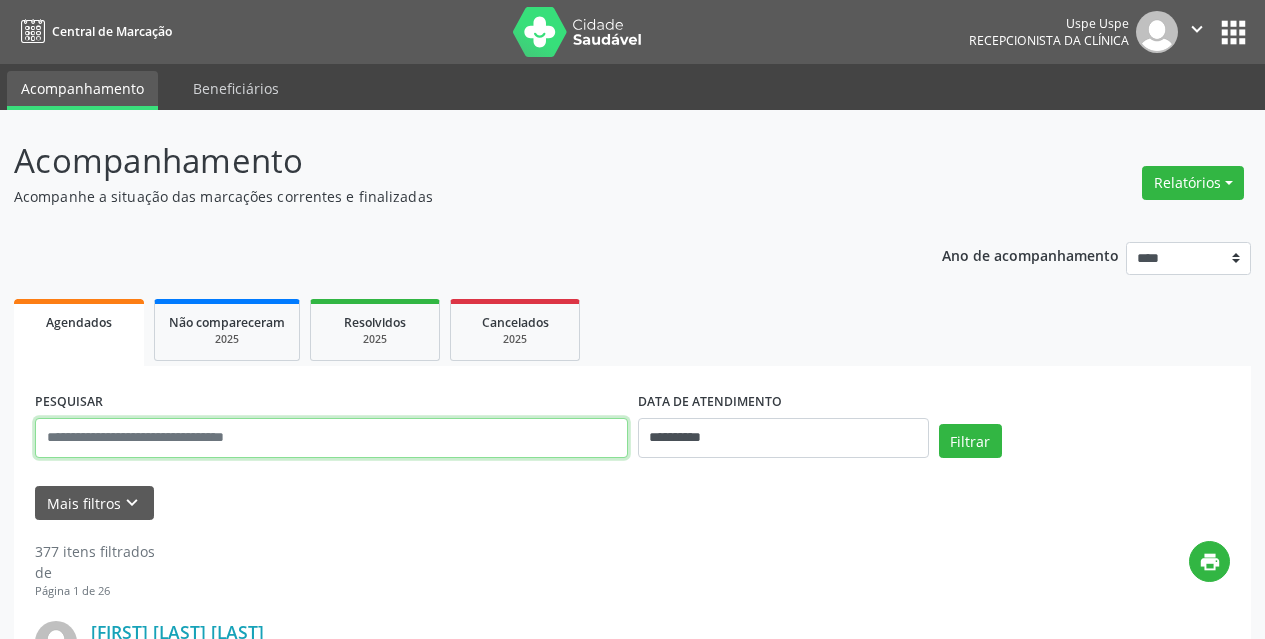 click at bounding box center [331, 438] 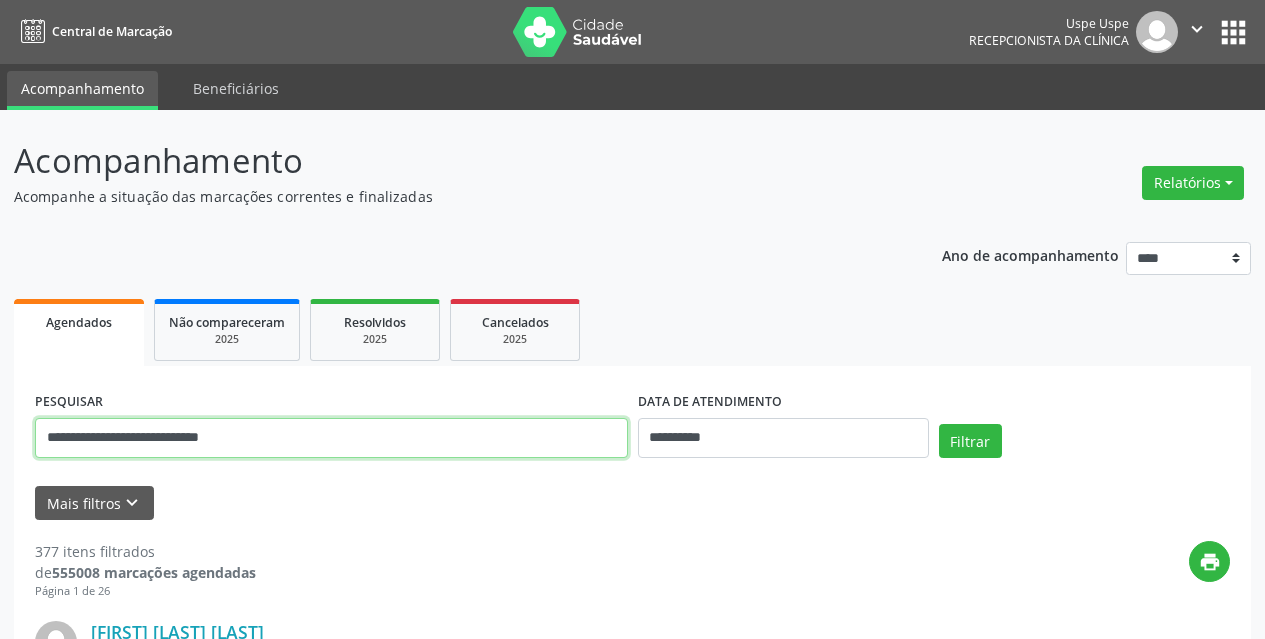 type on "**********" 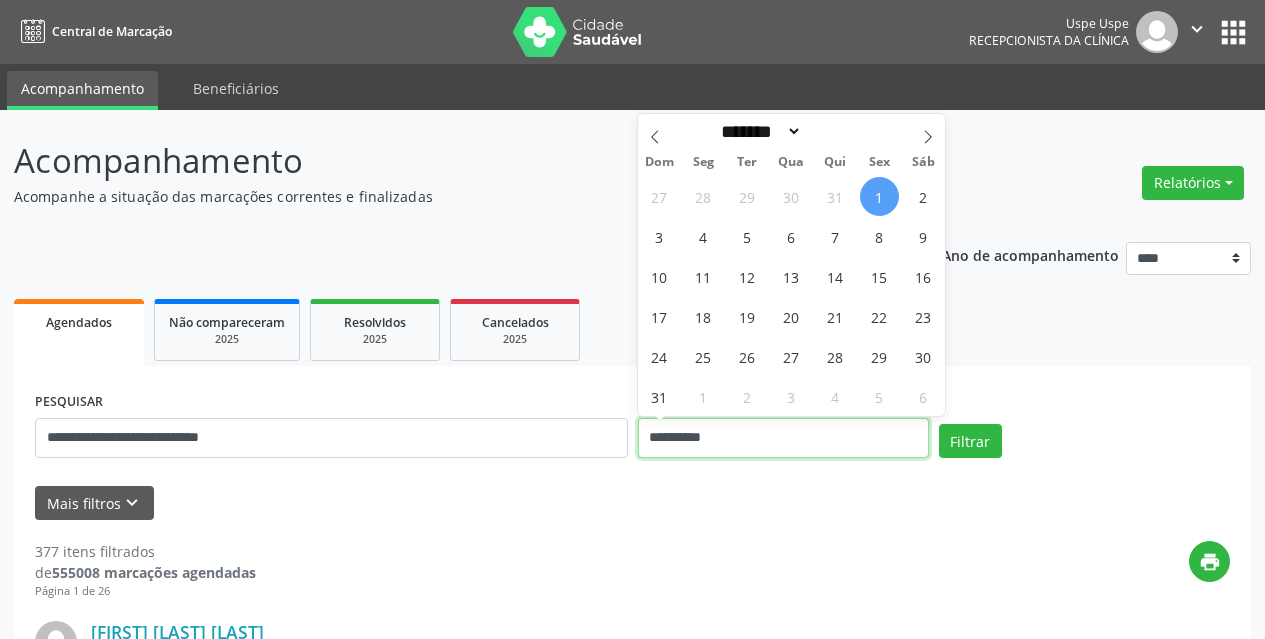 click on "**********" at bounding box center (783, 438) 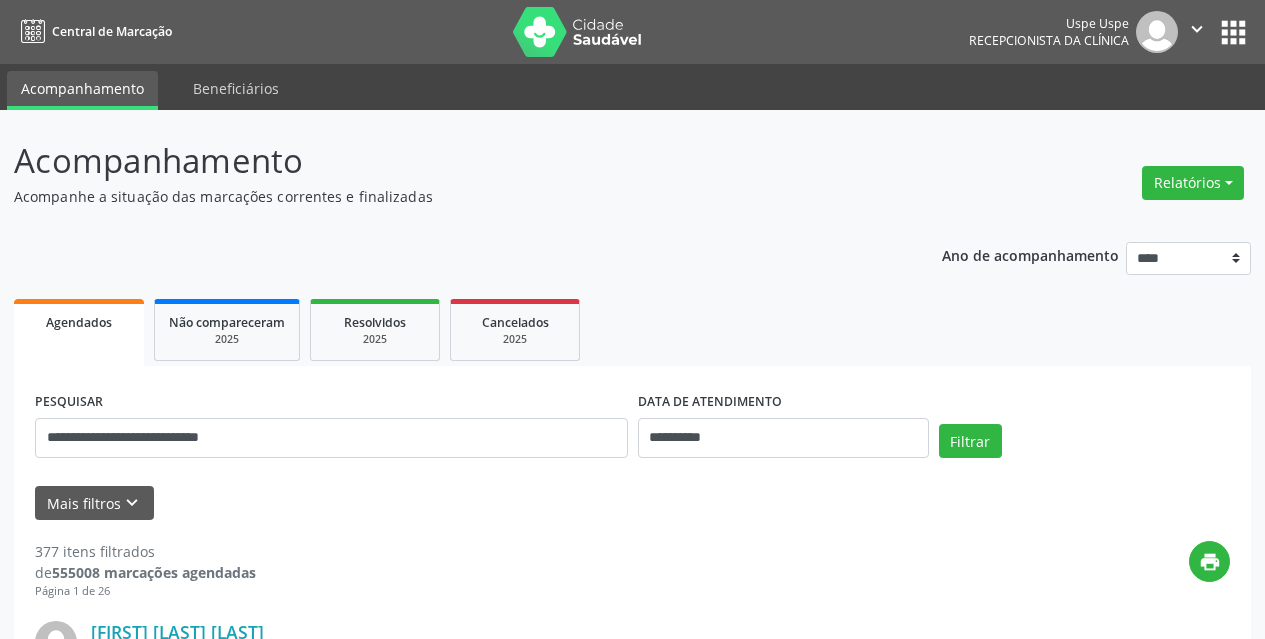 click on "Acompanhamento
Acompanhe a situação das marcações correntes e finalizadas
Relatórios
Agendamentos
Procedimentos realizados" at bounding box center [632, 171] 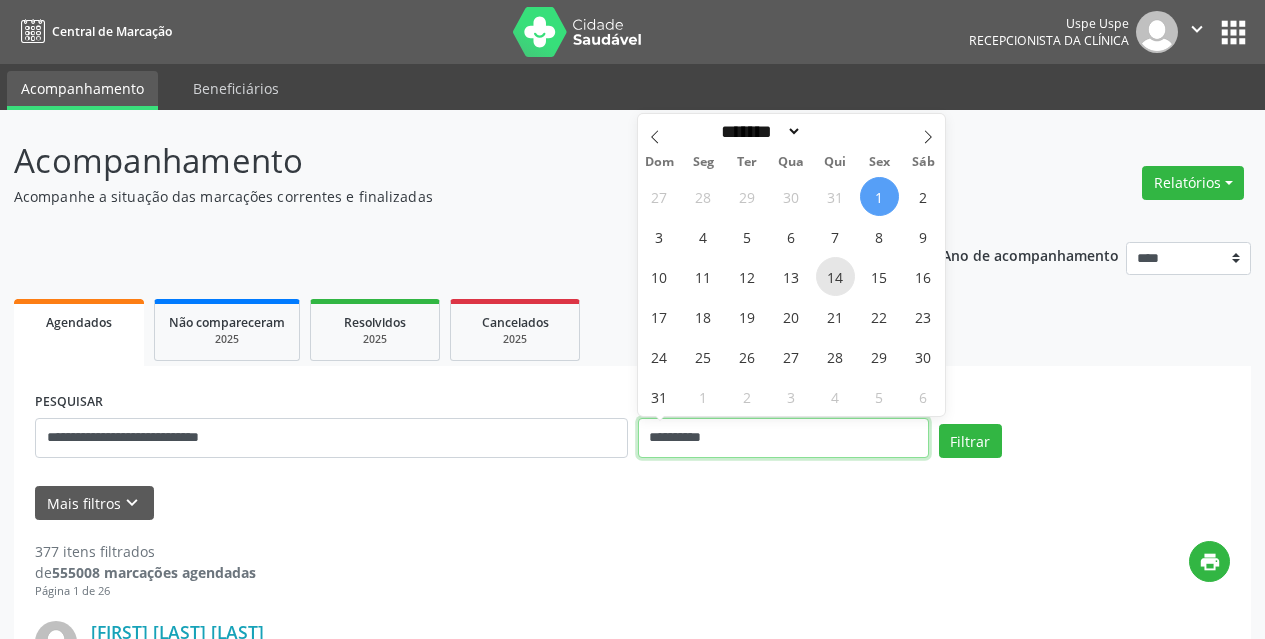 drag, startPoint x: 808, startPoint y: 441, endPoint x: 839, endPoint y: 294, distance: 150.23315 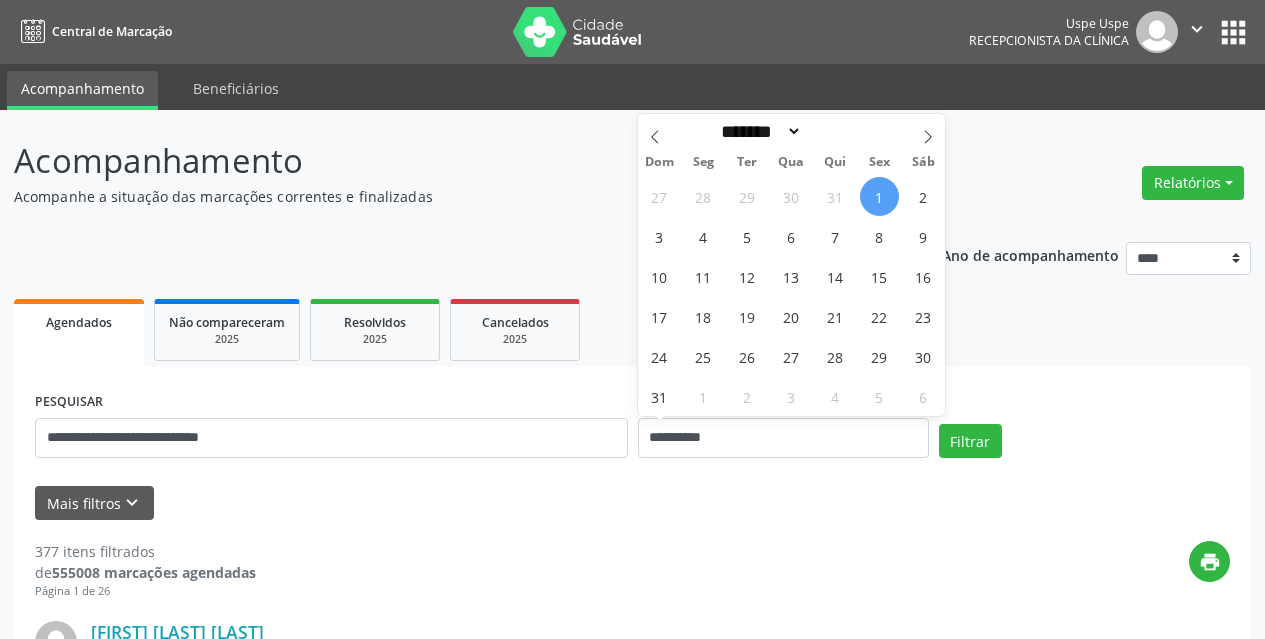 click on "1" at bounding box center [879, 196] 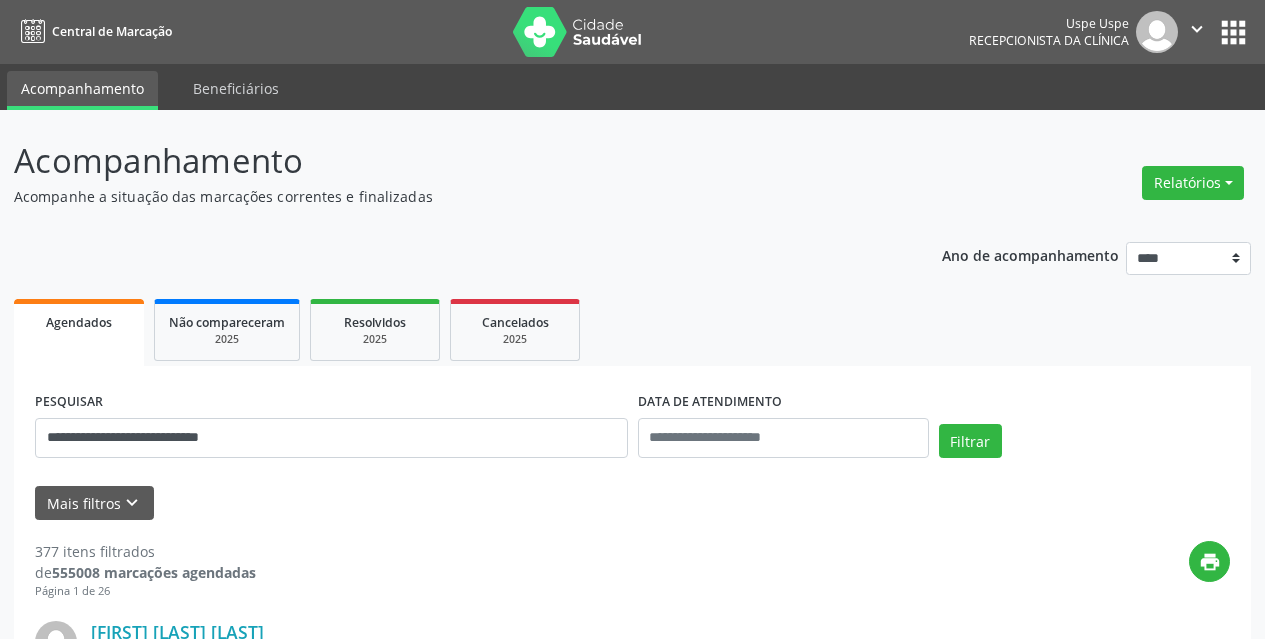 click on "Acompanhamento
Acompanhe a situação das marcações correntes e finalizadas
Relatórios
Agendamentos
Procedimentos realizados" at bounding box center (632, 171) 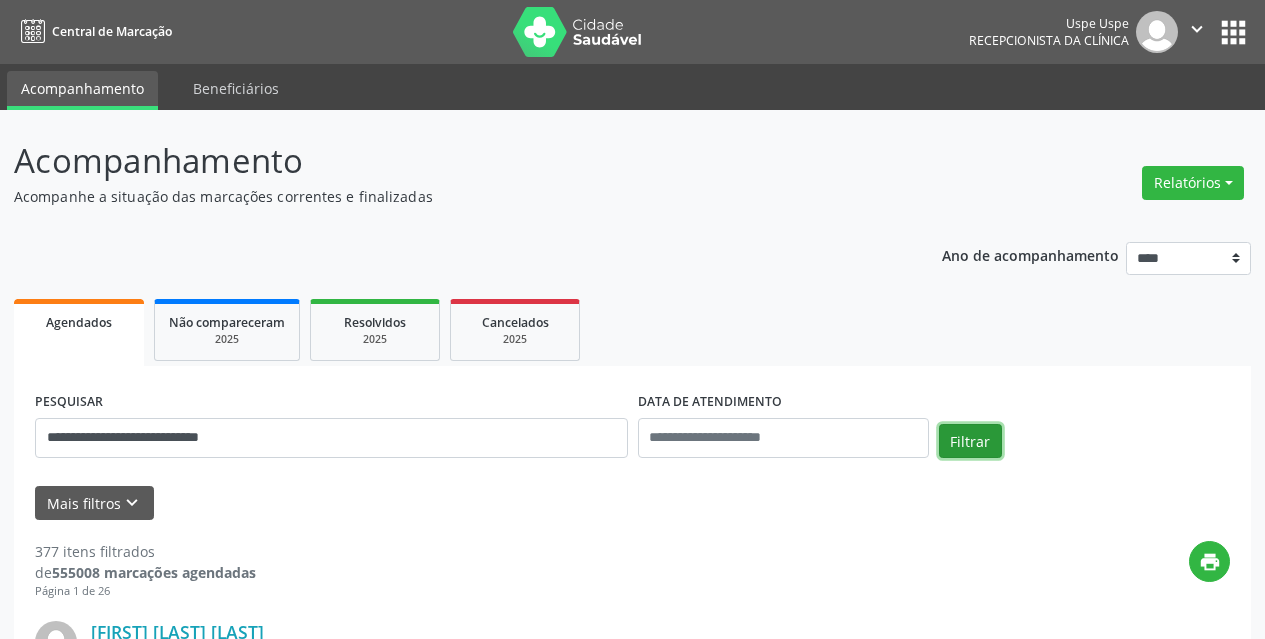 click on "Filtrar" at bounding box center (970, 441) 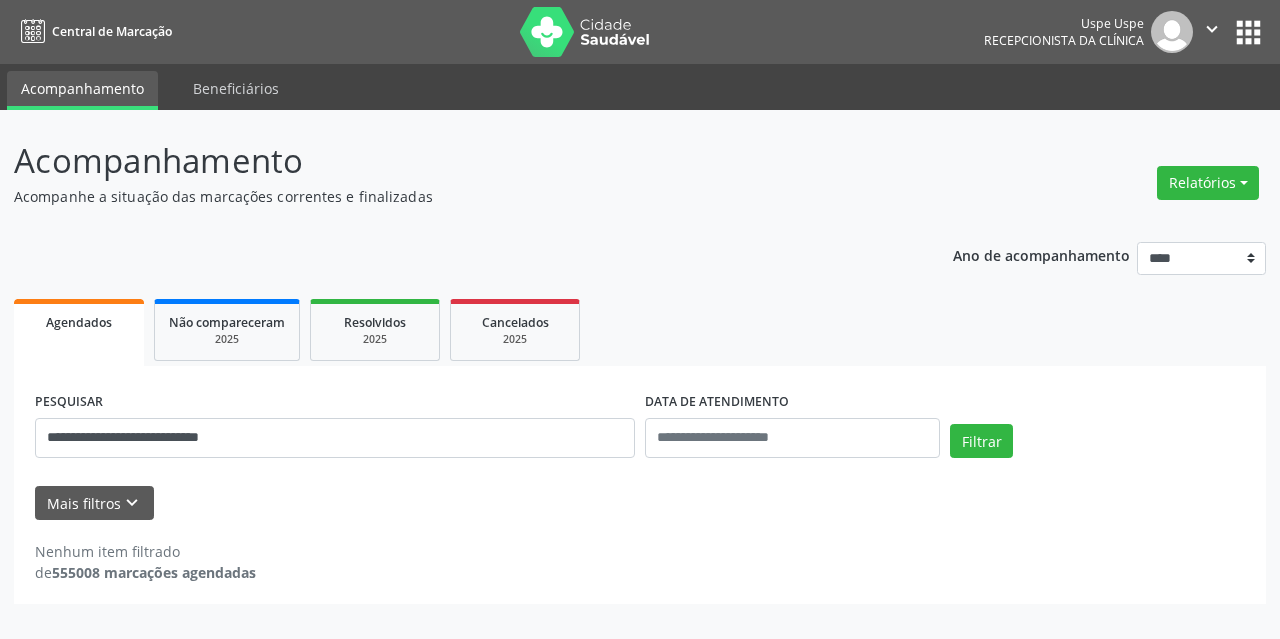 click on "Mais filtros
keyboard_arrow_down" at bounding box center (640, 503) 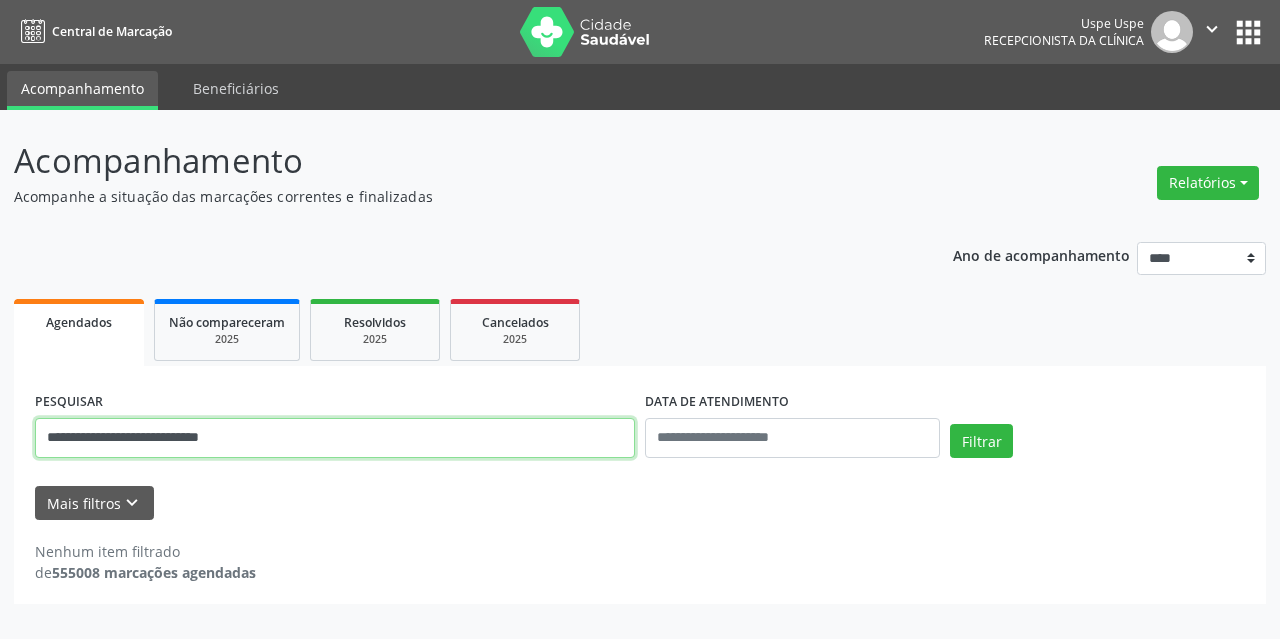 click on "**********" at bounding box center (335, 438) 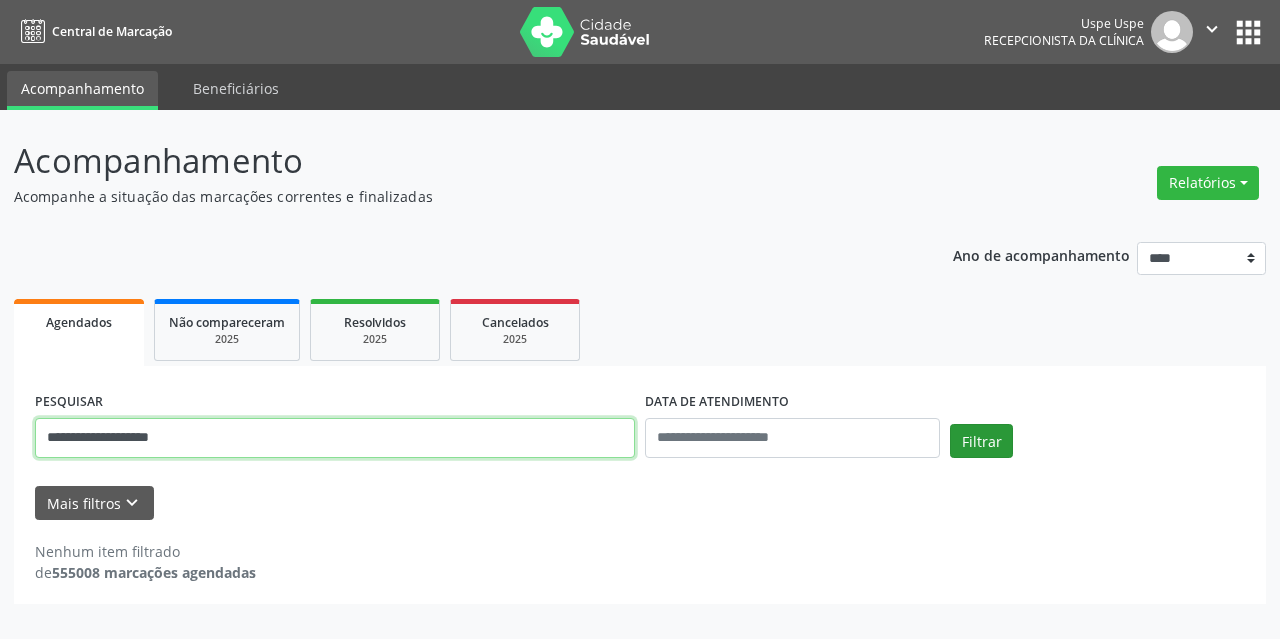 type on "**********" 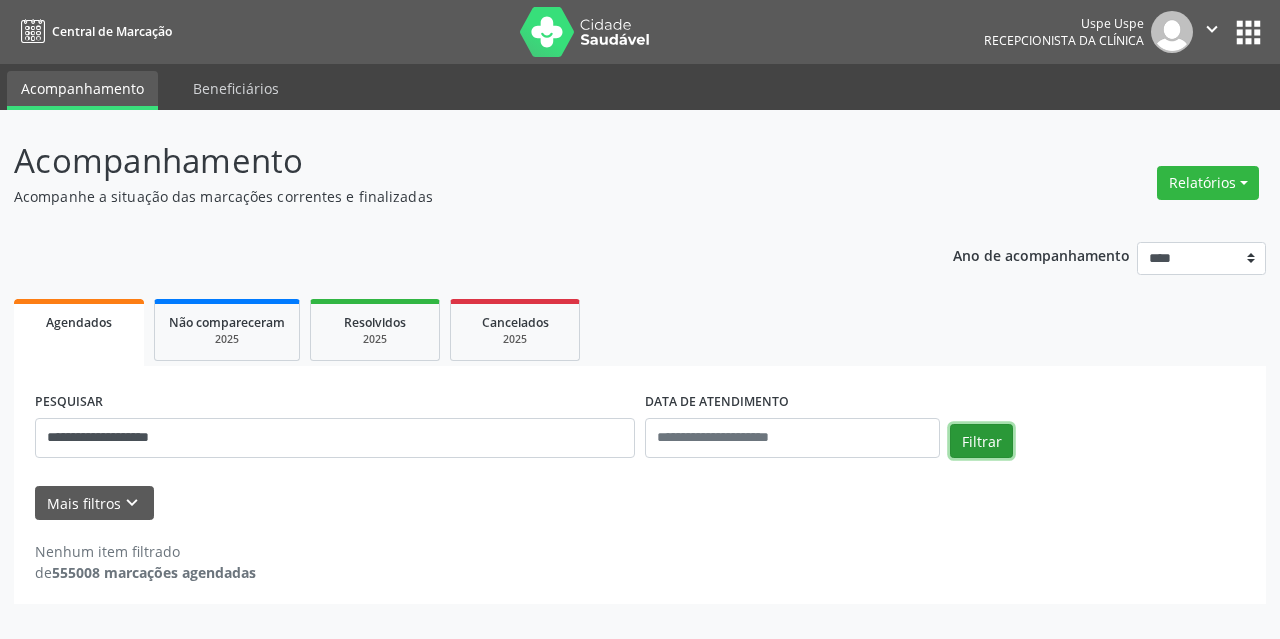 click on "Filtrar" at bounding box center (981, 441) 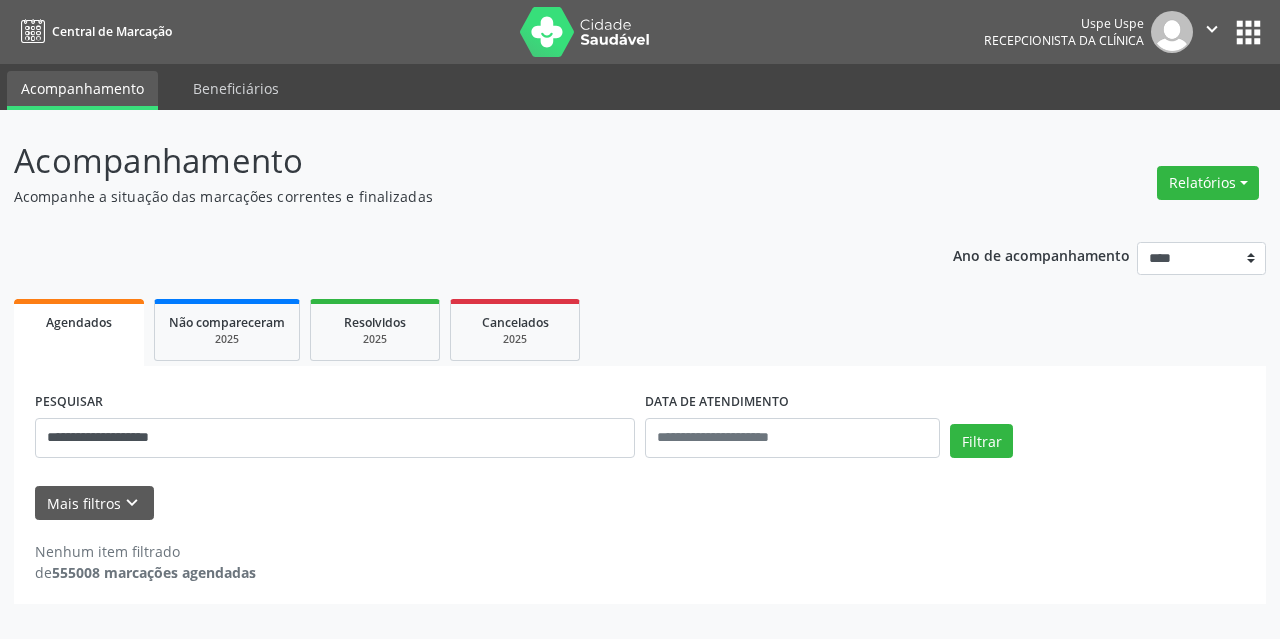 click on "Mais filtros
keyboard_arrow_down" at bounding box center [640, 503] 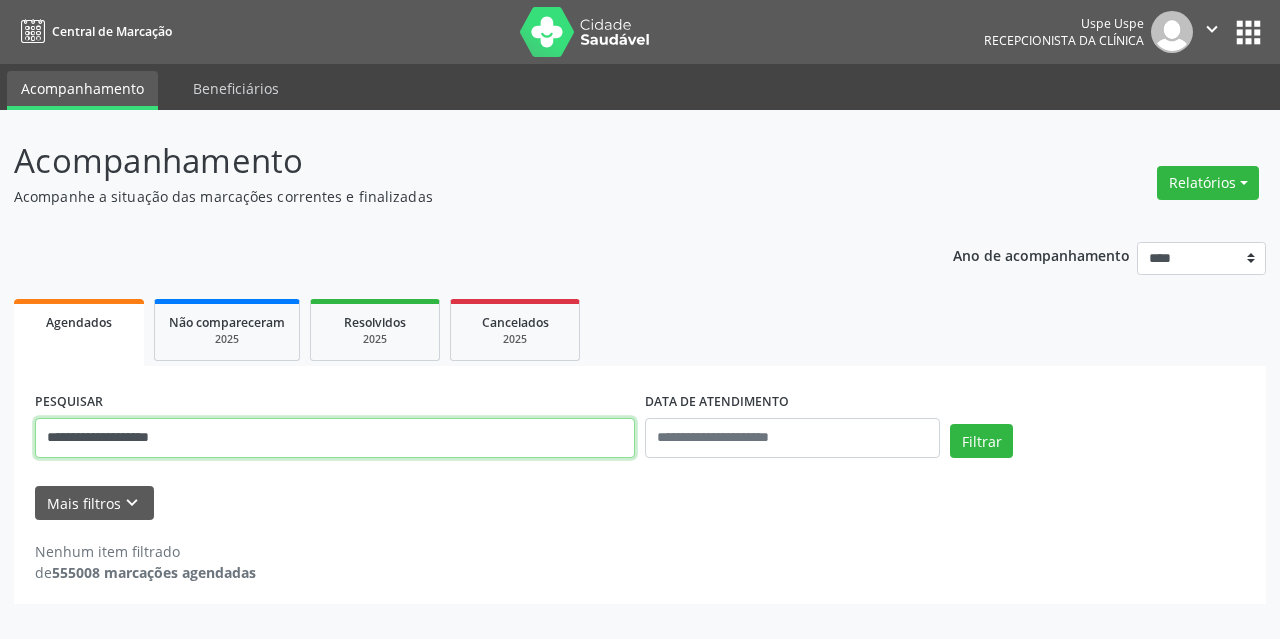 drag, startPoint x: 336, startPoint y: 448, endPoint x: 0, endPoint y: 483, distance: 337.818 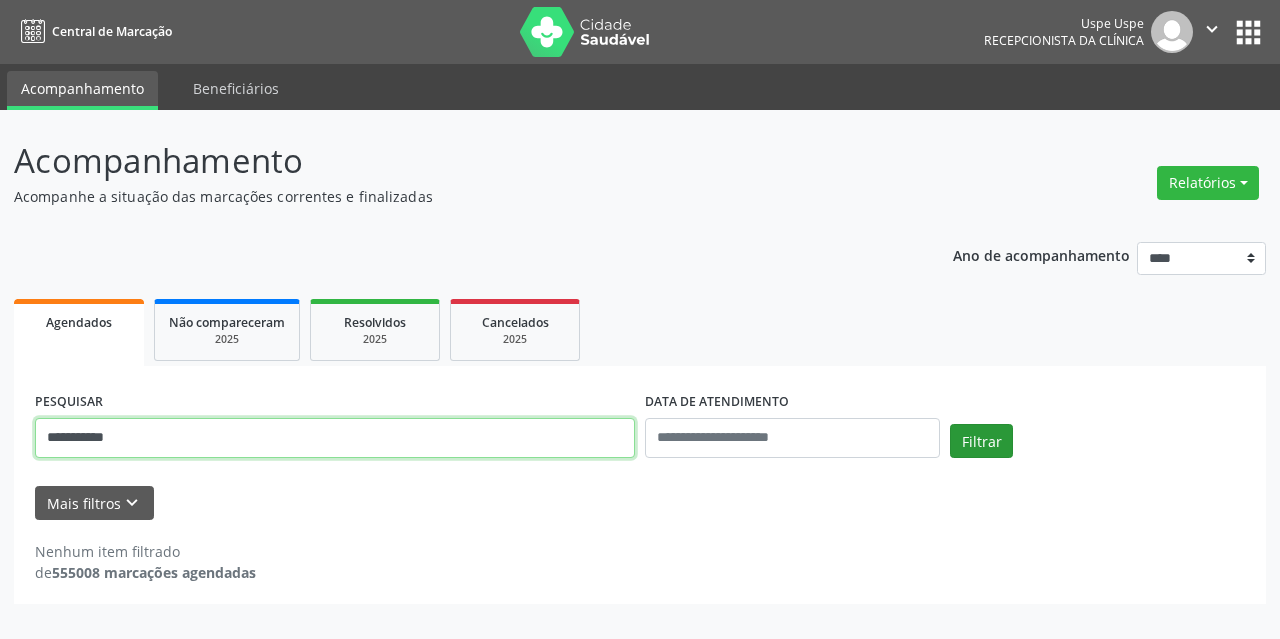 type on "**********" 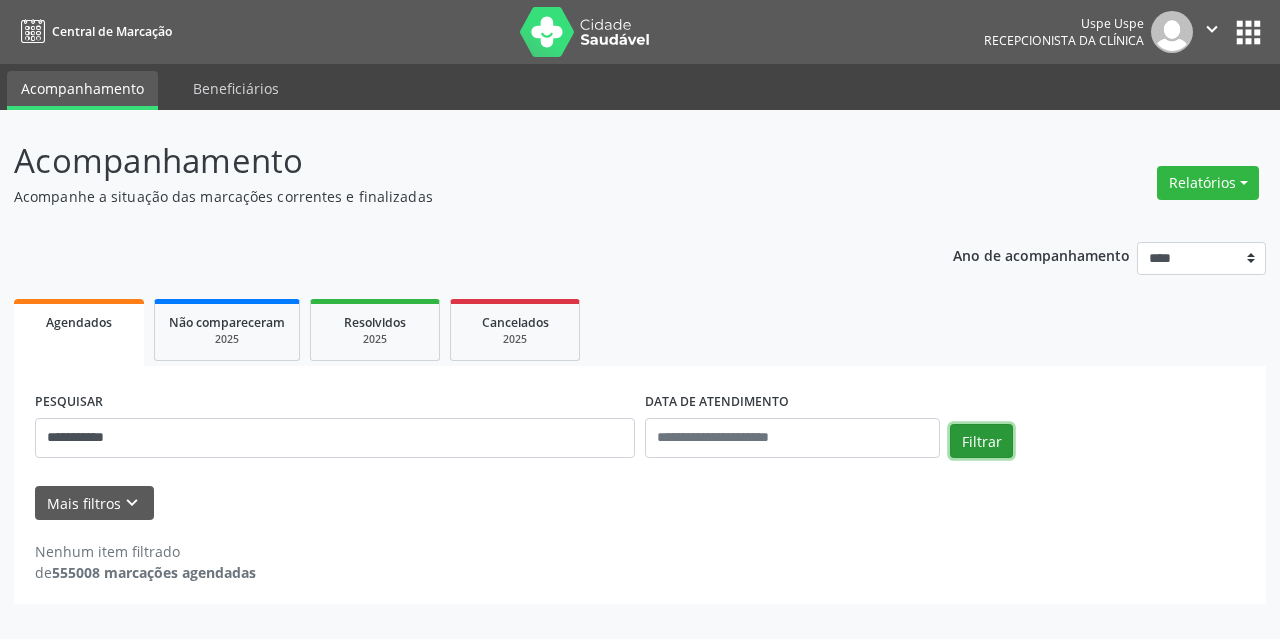 click on "Filtrar" at bounding box center (981, 441) 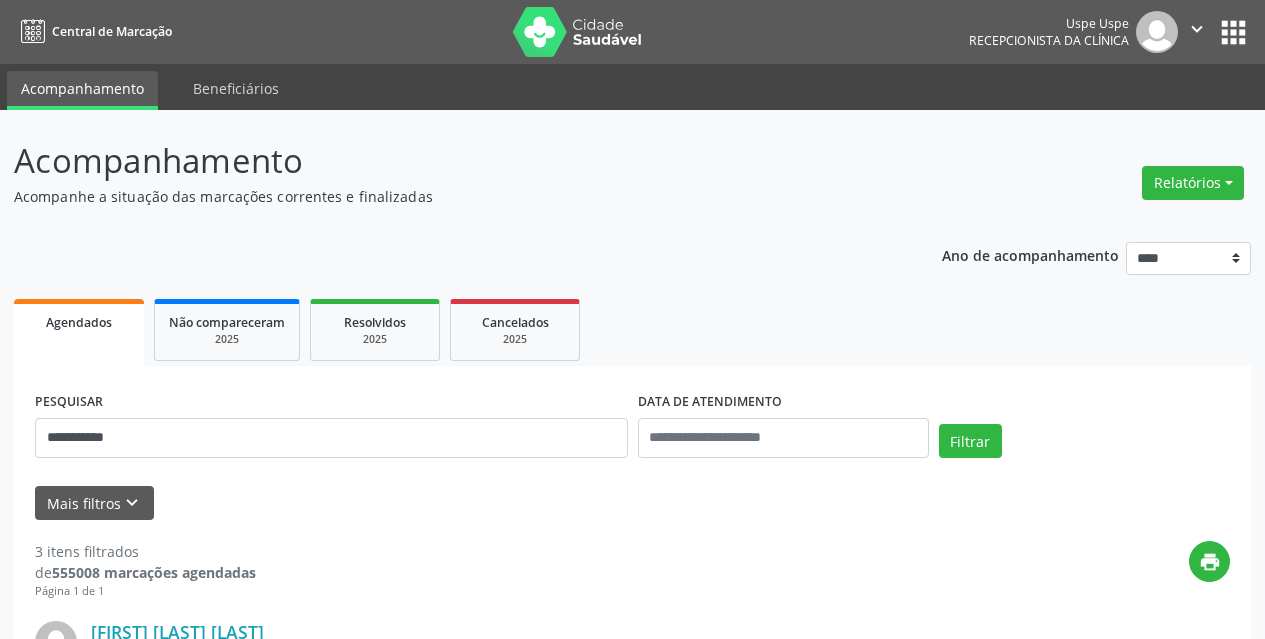 click on "3 itens filtrados
de
555008 marcações agendadas
Página 1 de 1
print
[FIRST] [LAST] [LAST]
AV [NAME] [NAME], UR5 [CITY], [CITY] - [STATE]
Data de atendimento:
20/11/2023 - 08:00
Unidade executante:
Uspe
Telefone da clínica:
(81) [PHONE] / [PHONE]
Rede:
Credenciada
Profissional executante:
[FIRST] [LAST] da [LAST] e [LAST]
Item de agendamento:
Odo.- Dentisteria
Motivo de agendamento:
Não informado
Preparo:
81 [PHONE]
Senha de atendimento:
M01695311
Solicitado por [FIRST] [LAST] do [LAST] em 17/11/2023 - há 2 anos
Atualizado por [FIRST] [LAST] do [LAST] em 18/11/2023 - há 2 anos

Mais ações
insert_drive_file
Exportar (PDF)
check
Resolvido" at bounding box center [632, 1009] 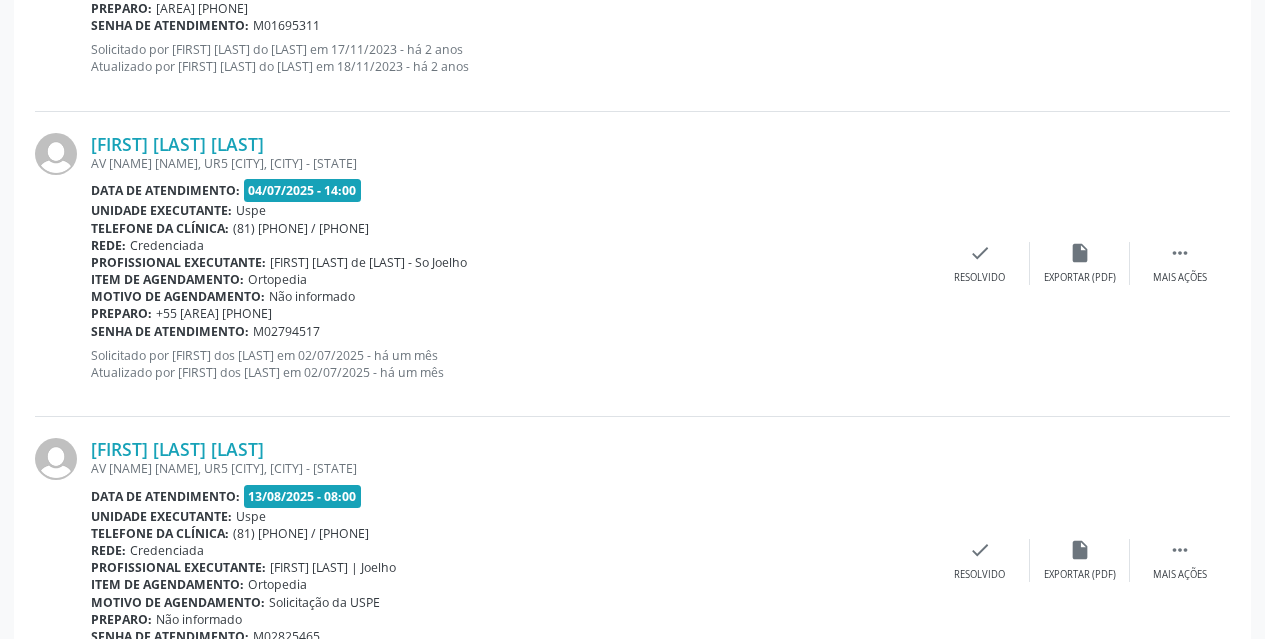 scroll, scrollTop: 894, scrollLeft: 0, axis: vertical 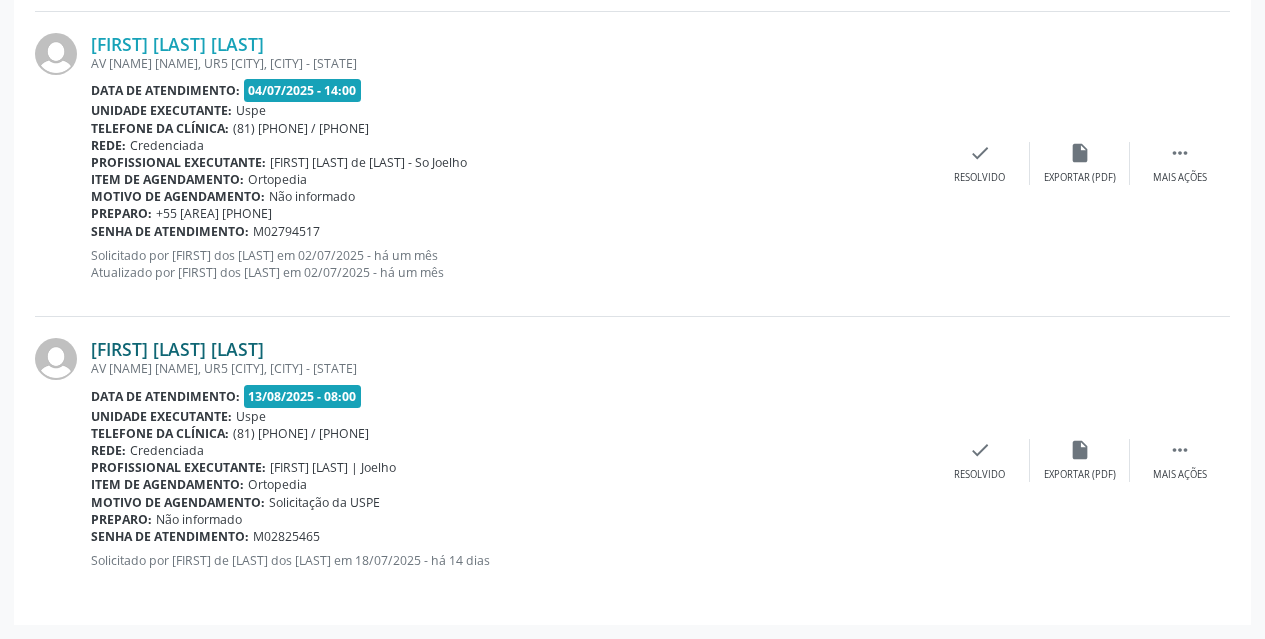 drag, startPoint x: 376, startPoint y: 352, endPoint x: 92, endPoint y: 358, distance: 284.0634 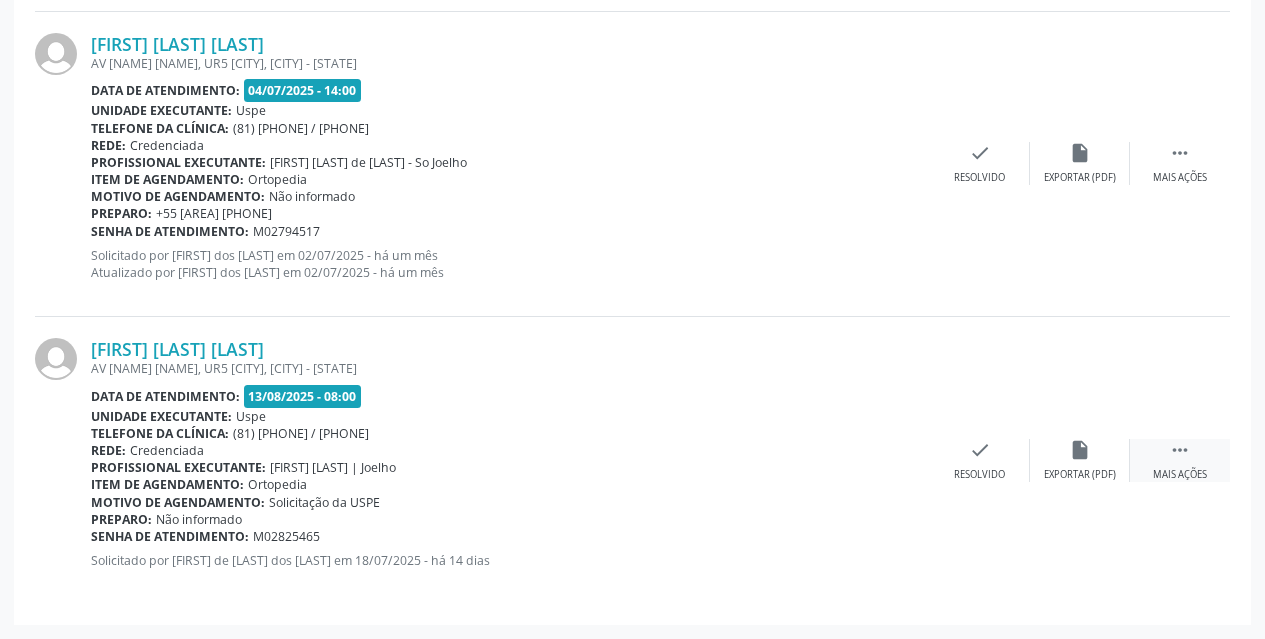 click on "
Mais ações" at bounding box center (1180, 460) 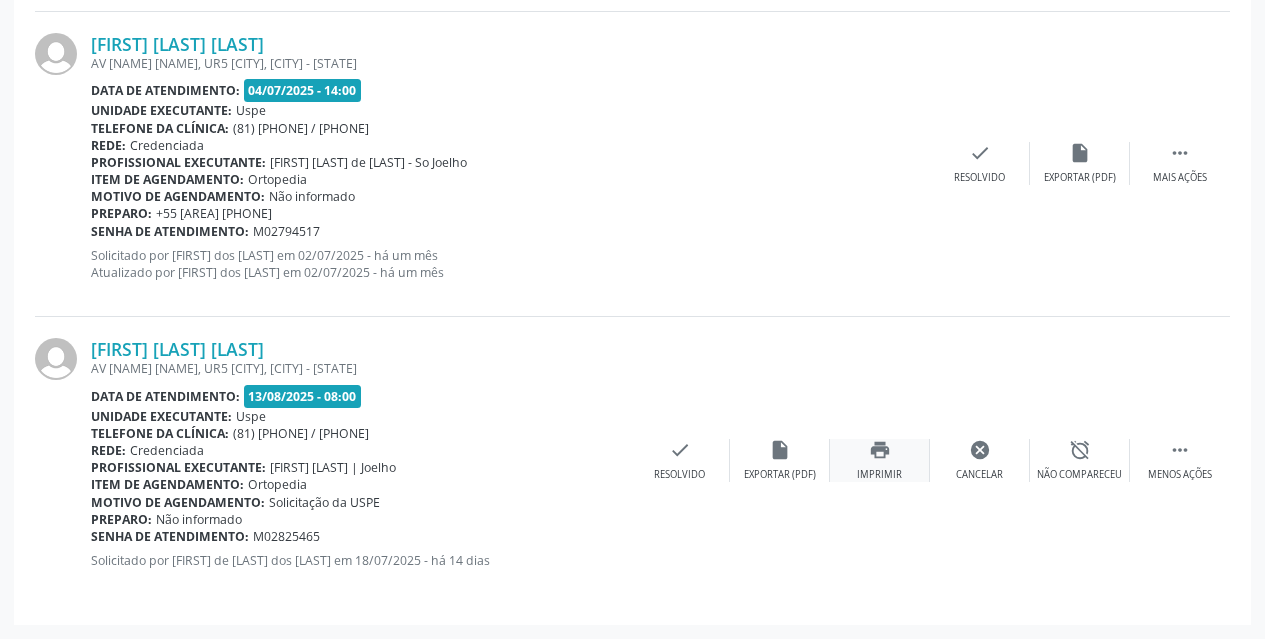 click on "print
Imprimir" at bounding box center (880, 460) 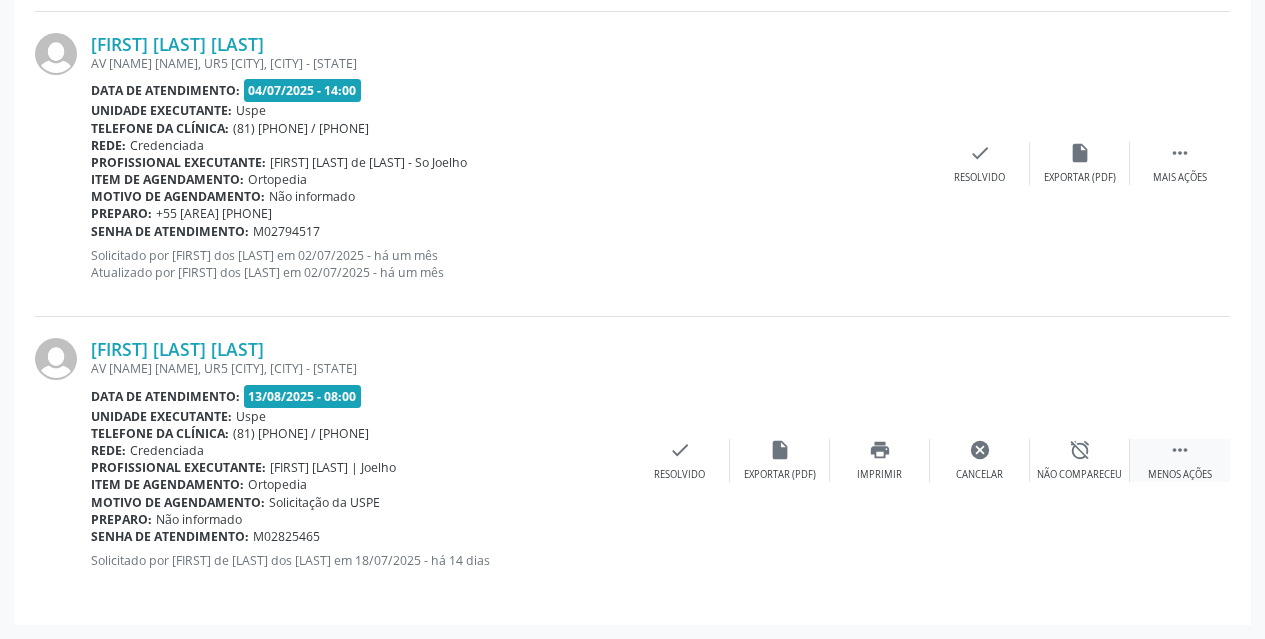 click on "
Menos ações" at bounding box center (1180, 460) 